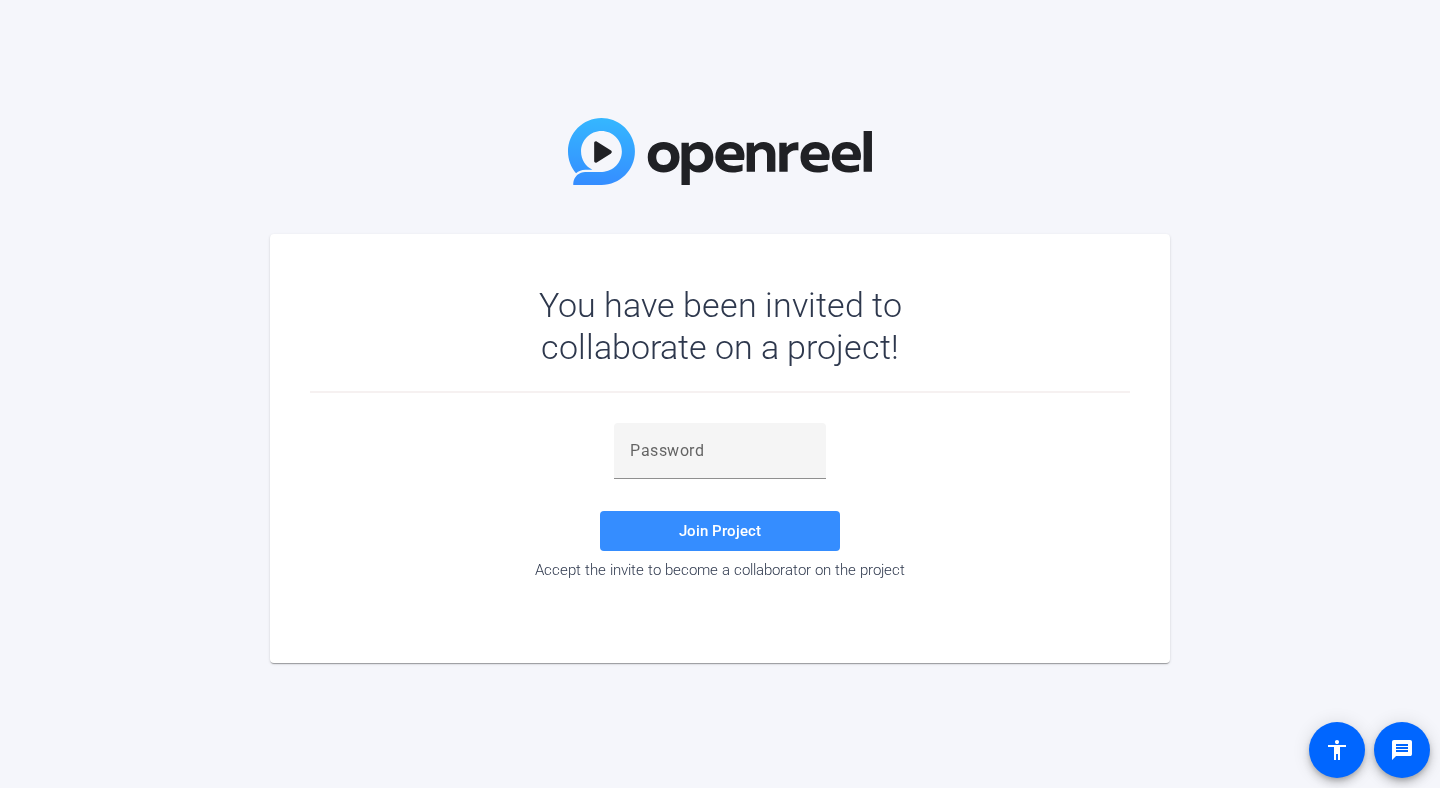 scroll, scrollTop: 0, scrollLeft: 0, axis: both 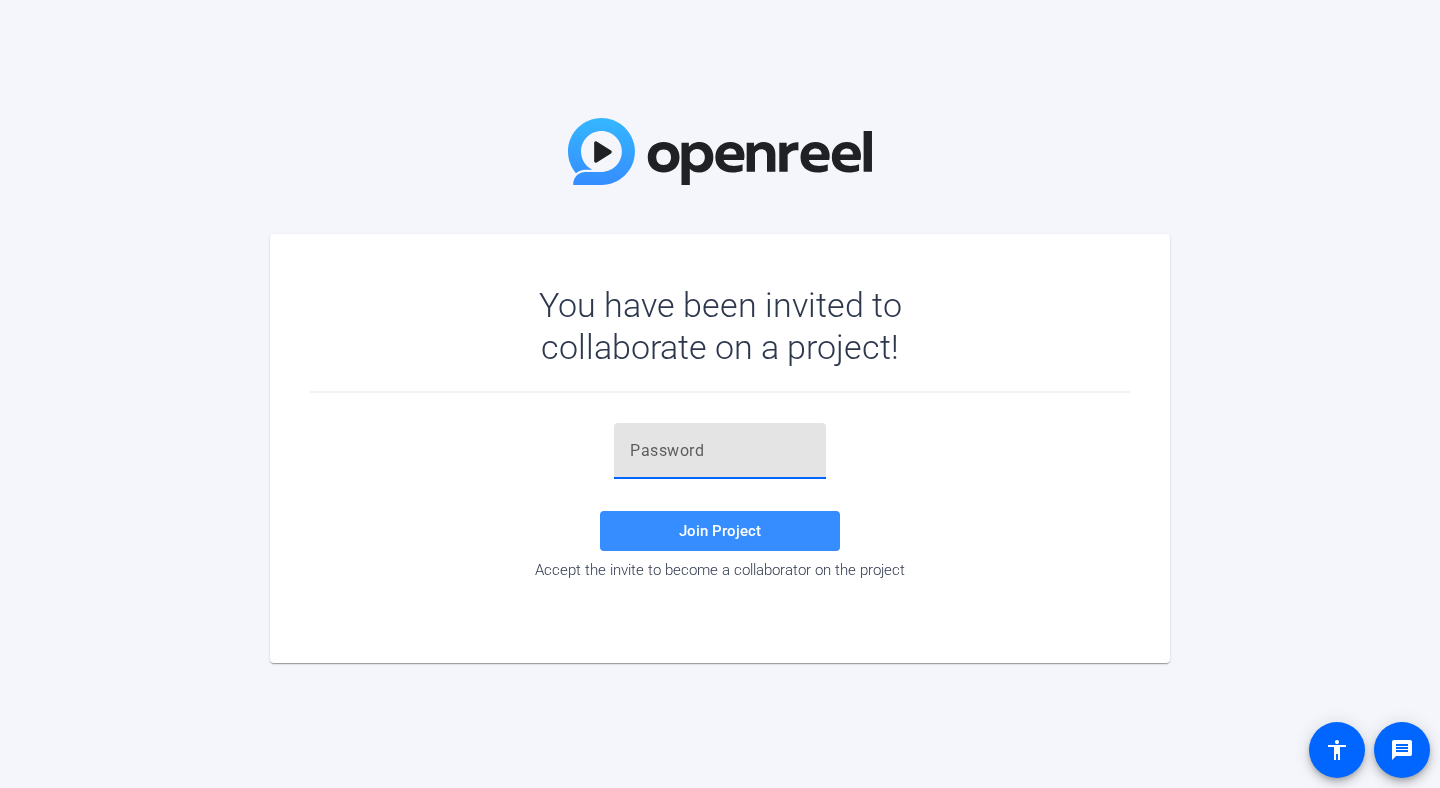 click at bounding box center (720, 451) 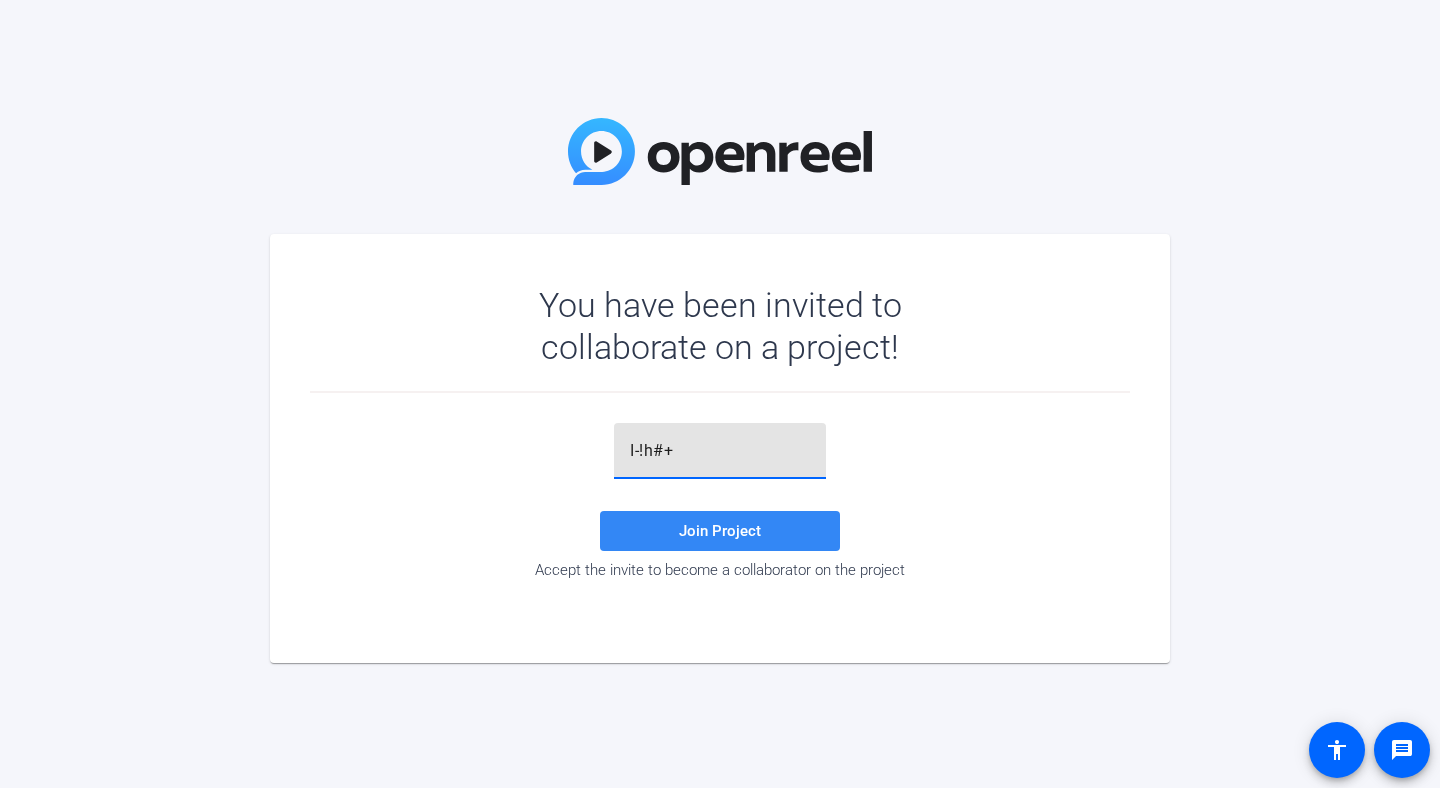 type on "I-!h#+" 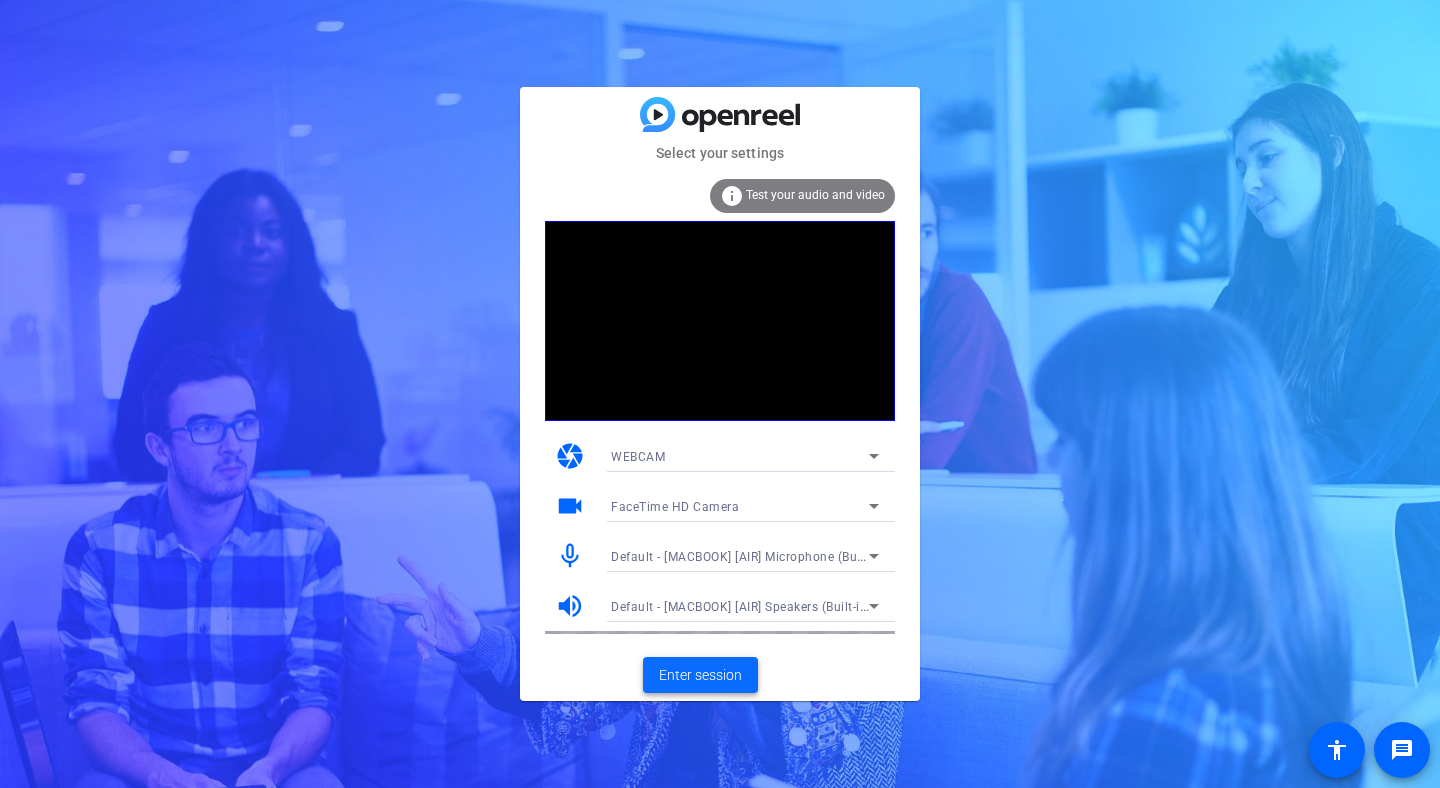 click on "Enter session" at bounding box center (700, 675) 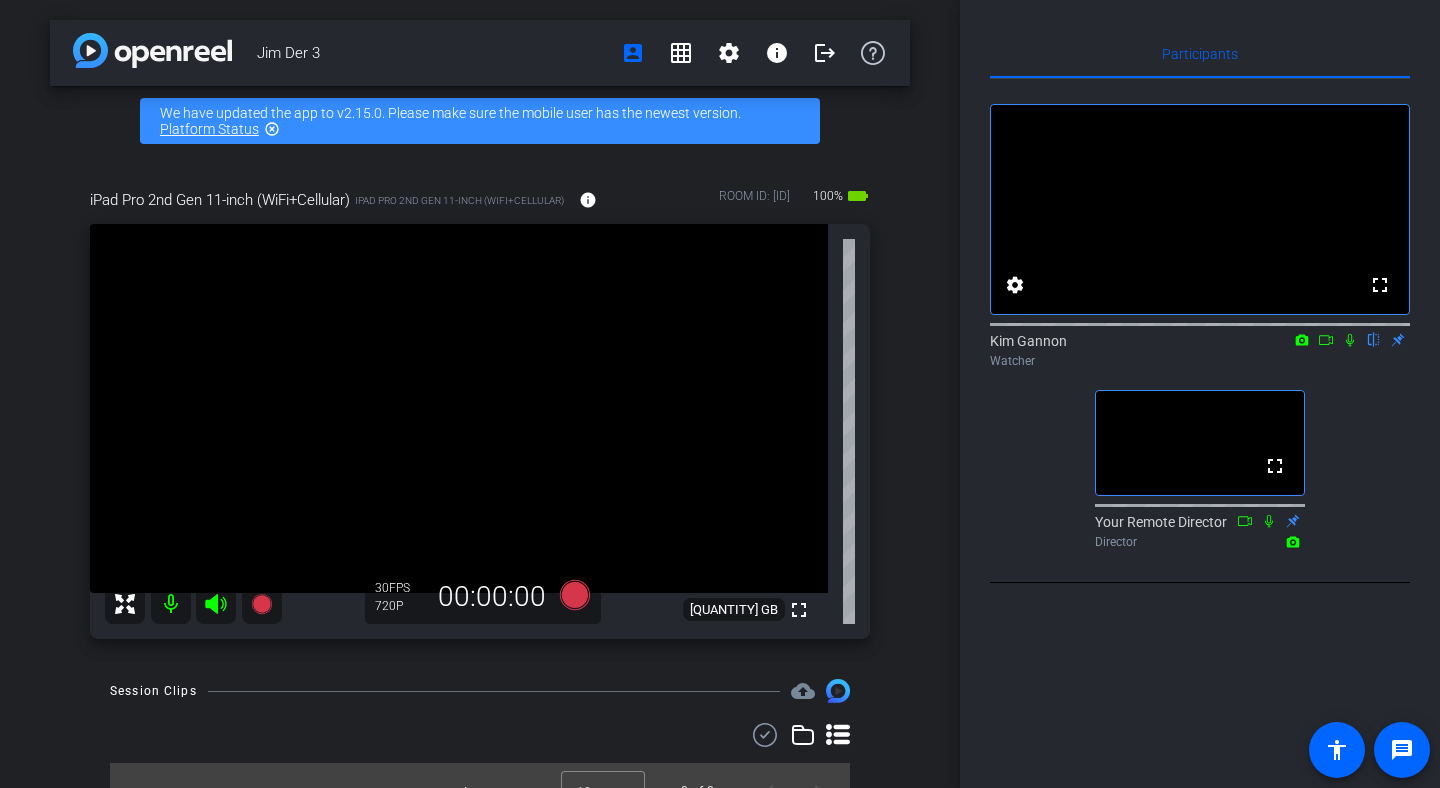 click at bounding box center [1350, 340] 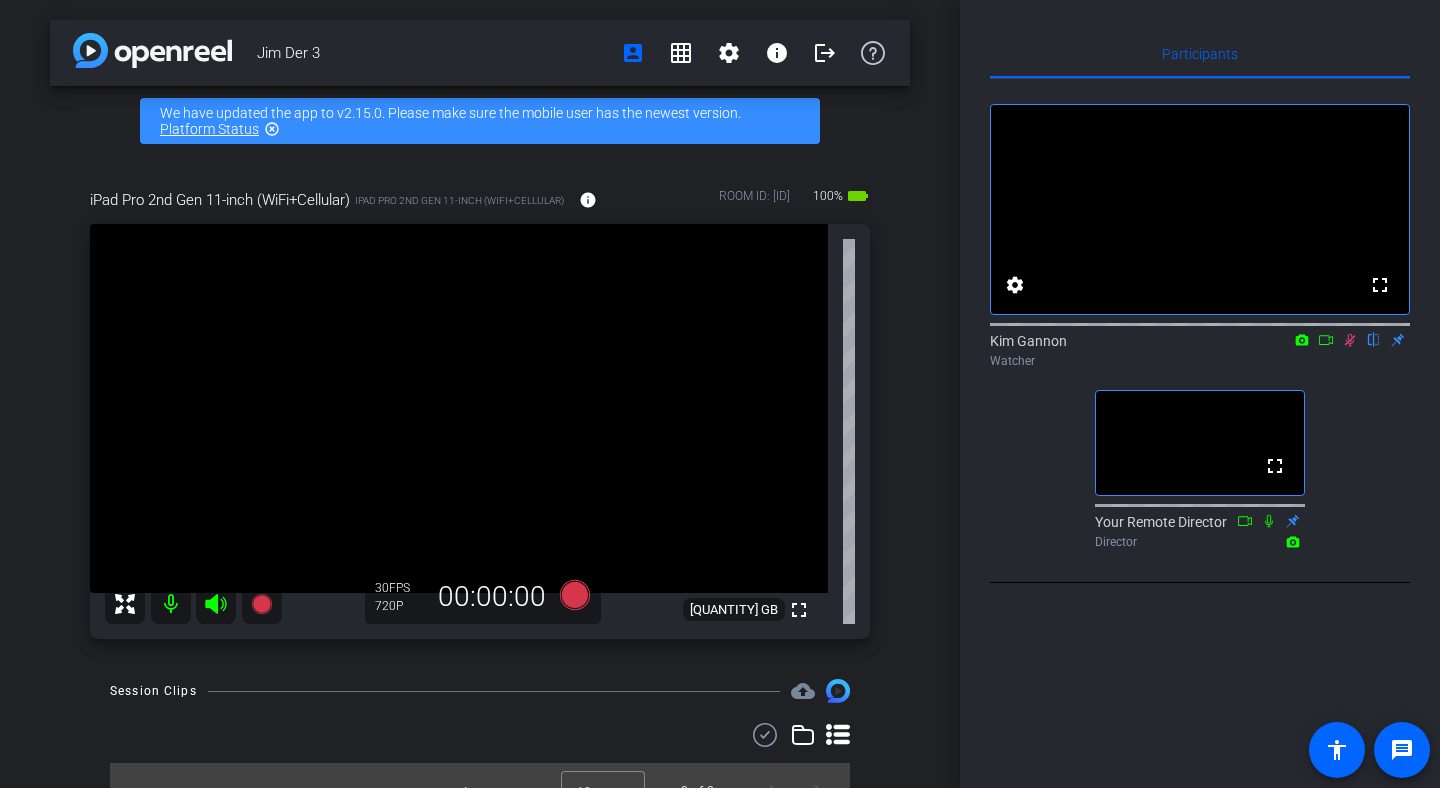 click at bounding box center (1350, 340) 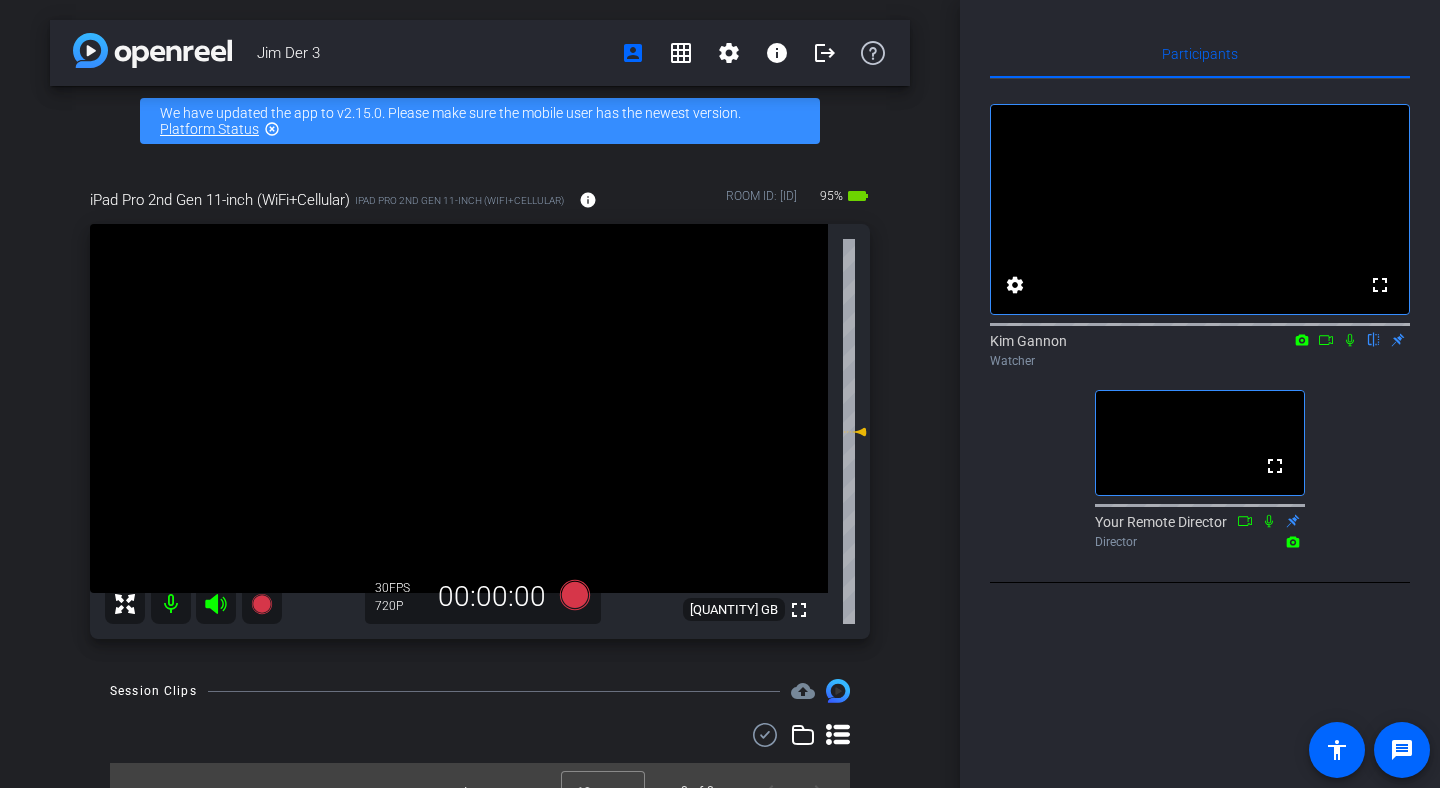 click at bounding box center (1350, 340) 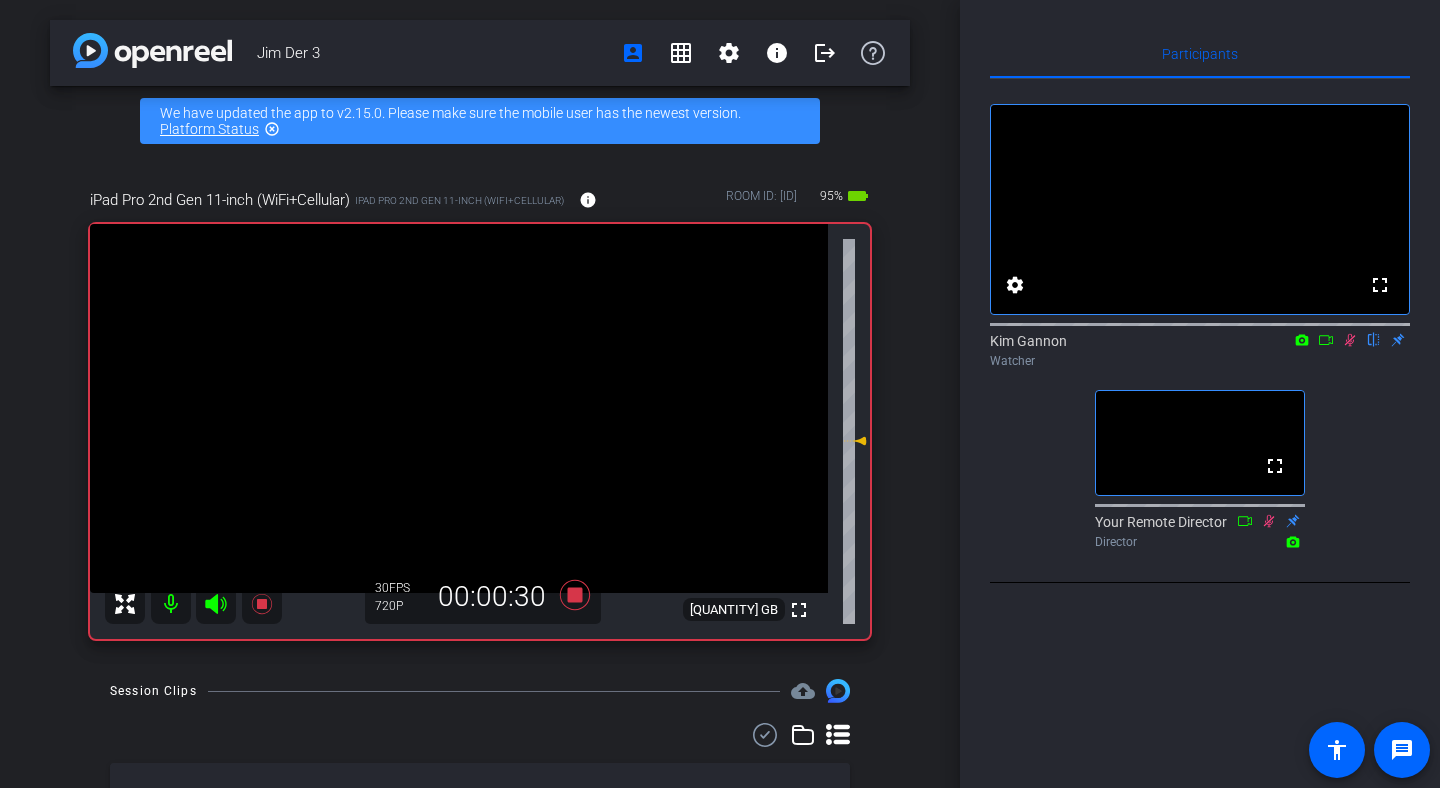 click at bounding box center (1350, 340) 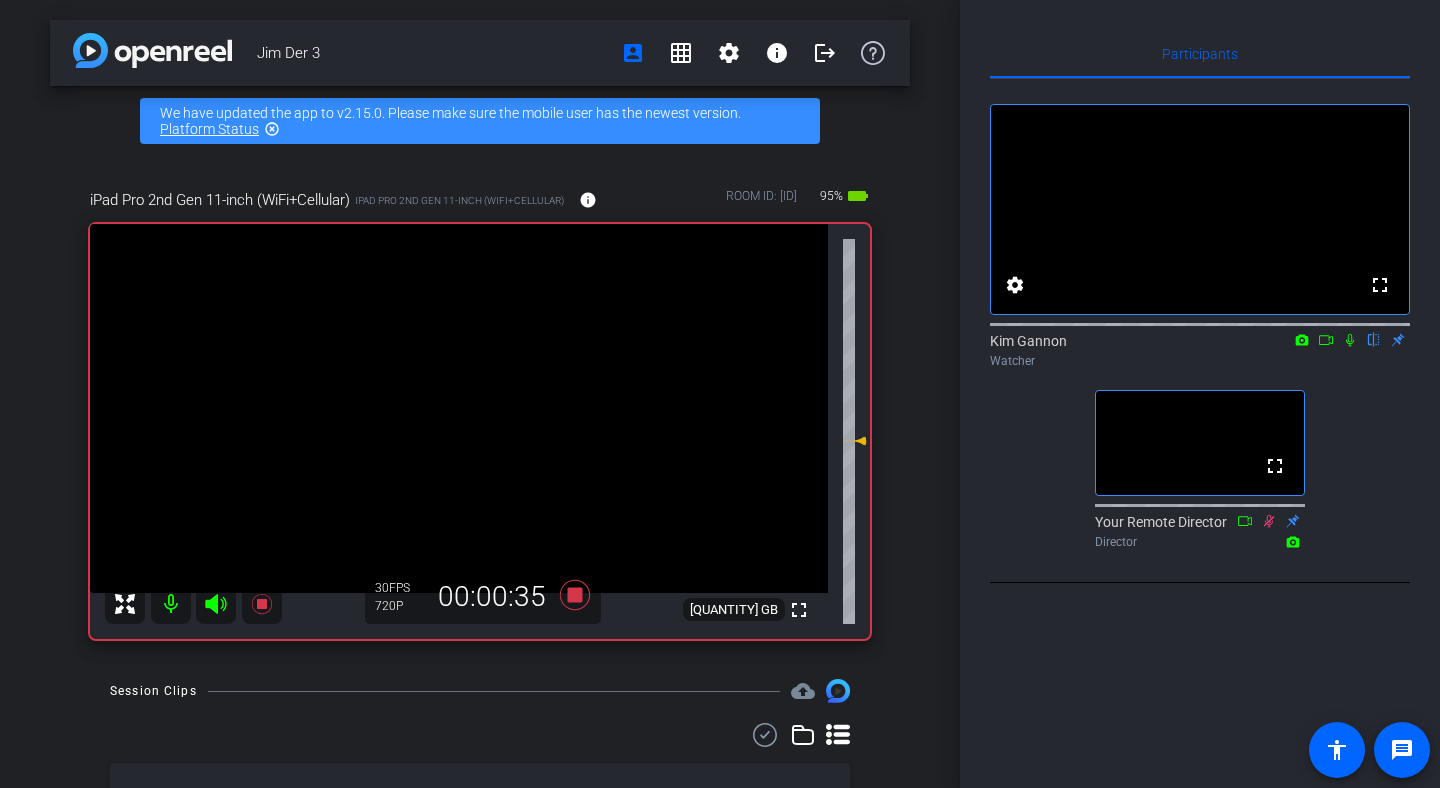 click at bounding box center [1350, 340] 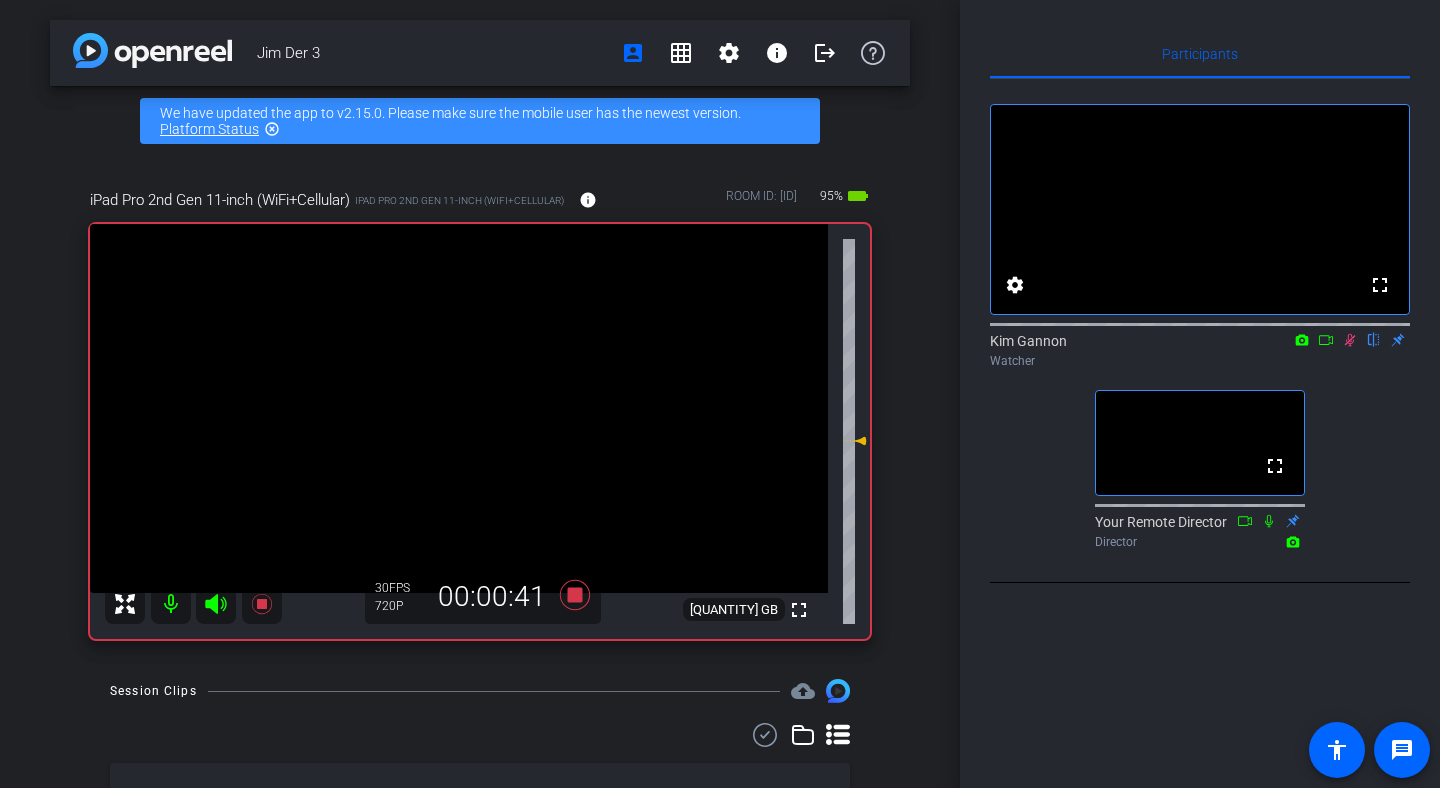click at bounding box center [1350, 340] 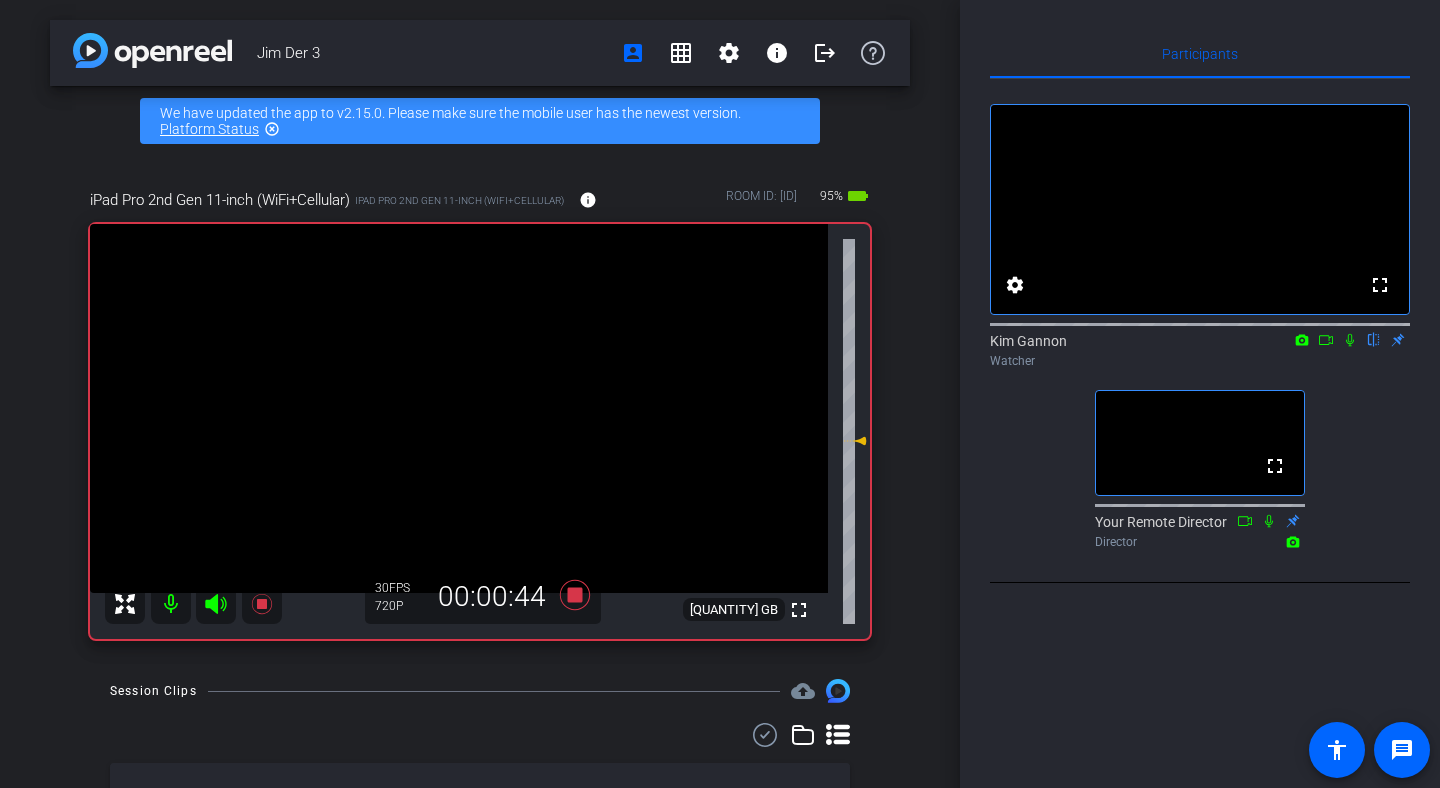 click at bounding box center (1350, 340) 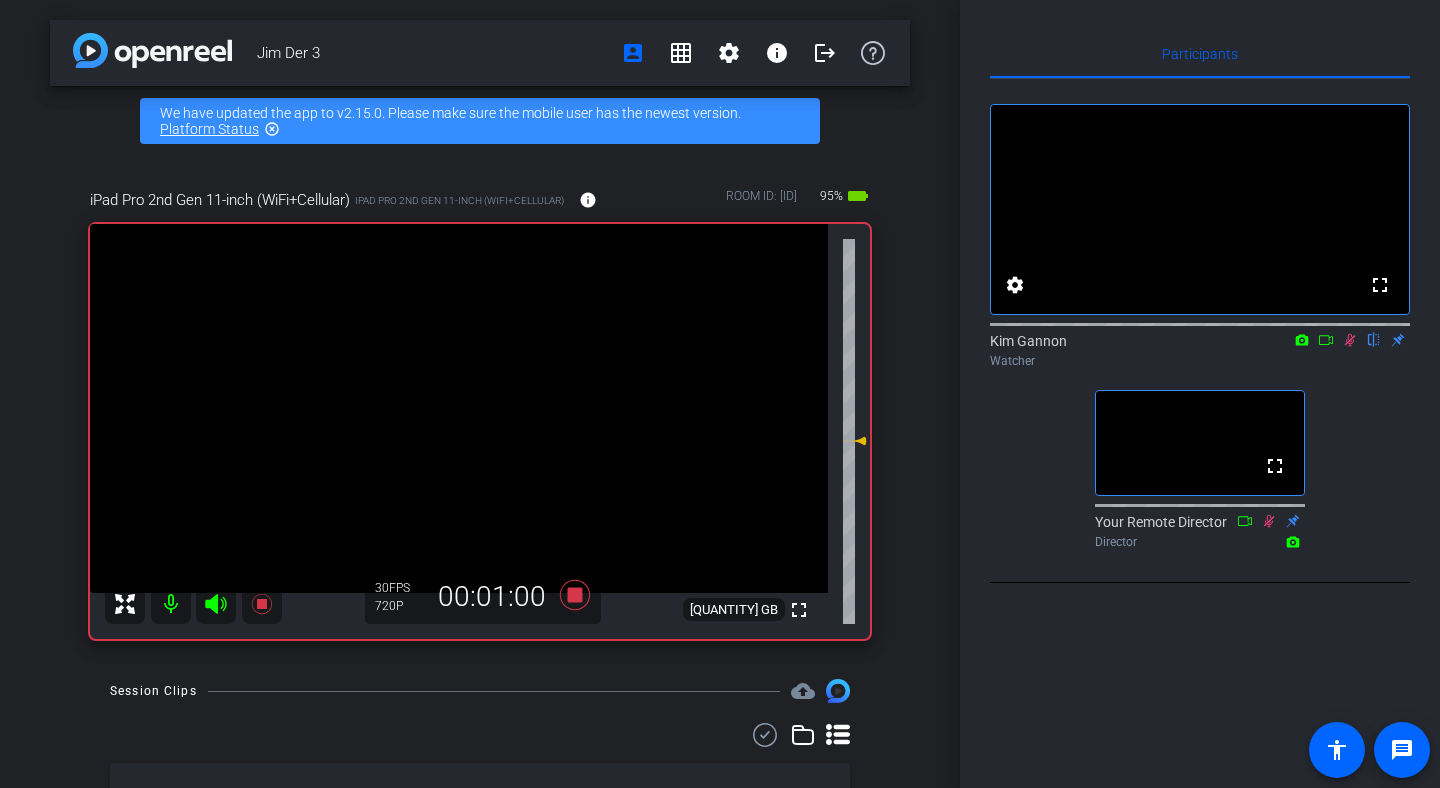 click at bounding box center (1350, 340) 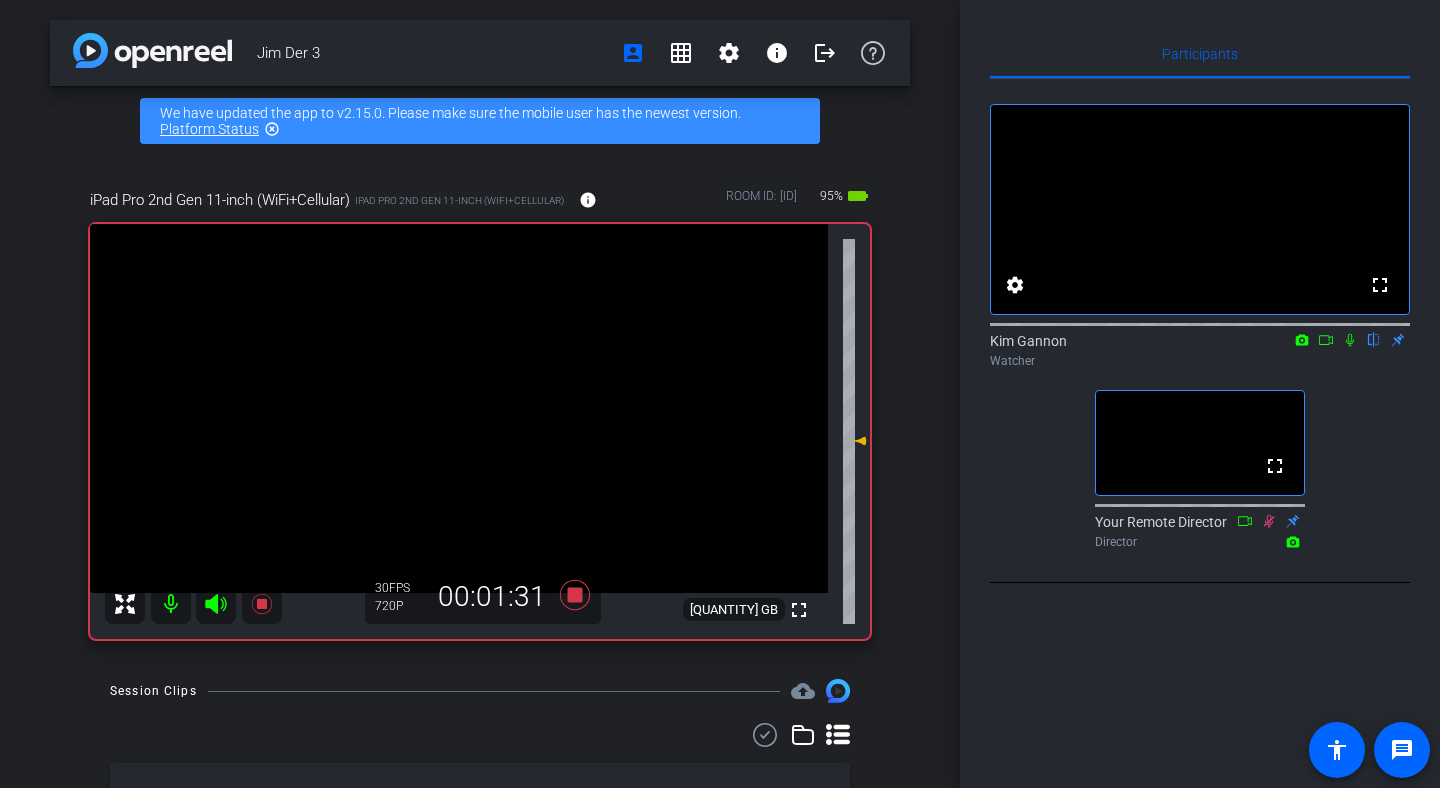 click at bounding box center [1350, 340] 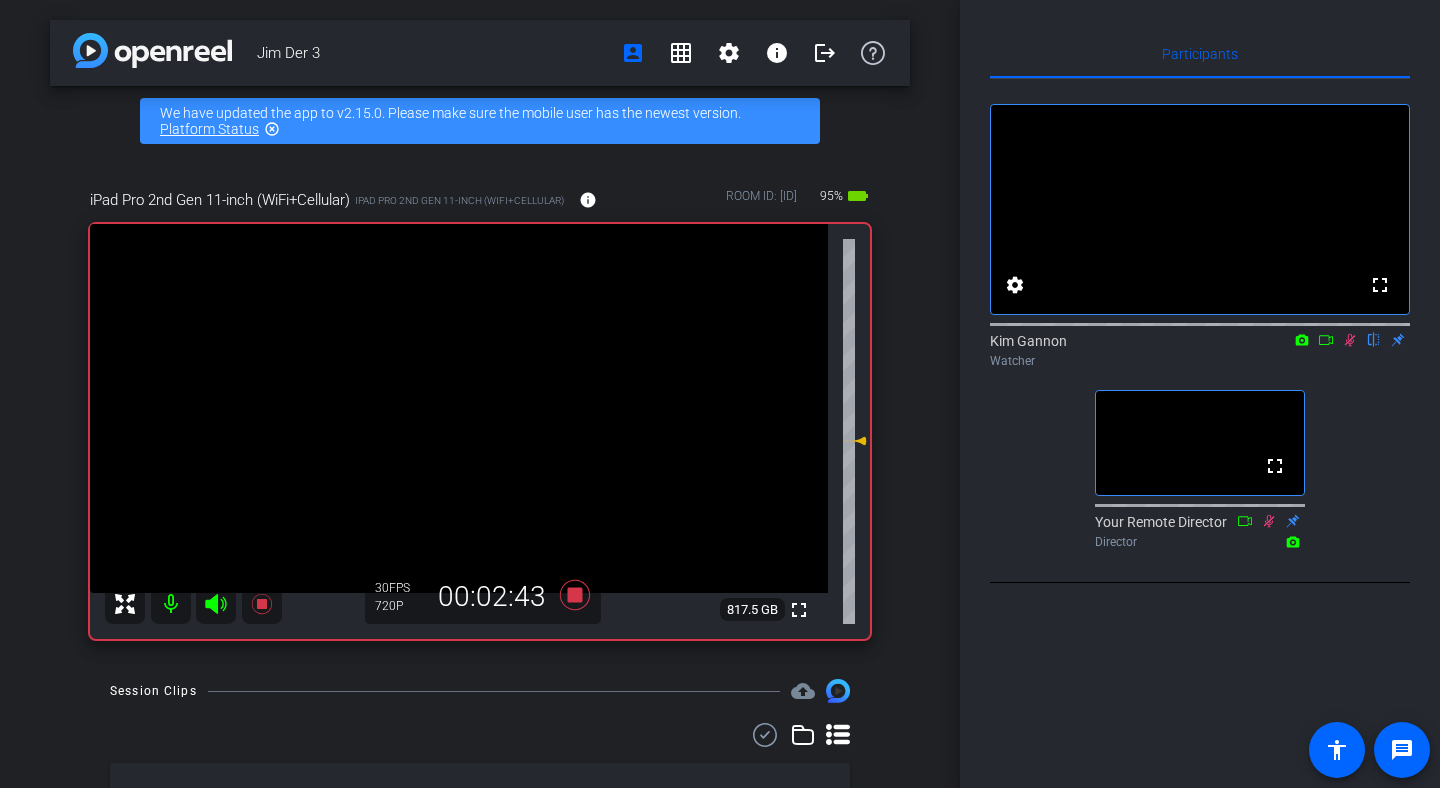 click at bounding box center [1350, 340] 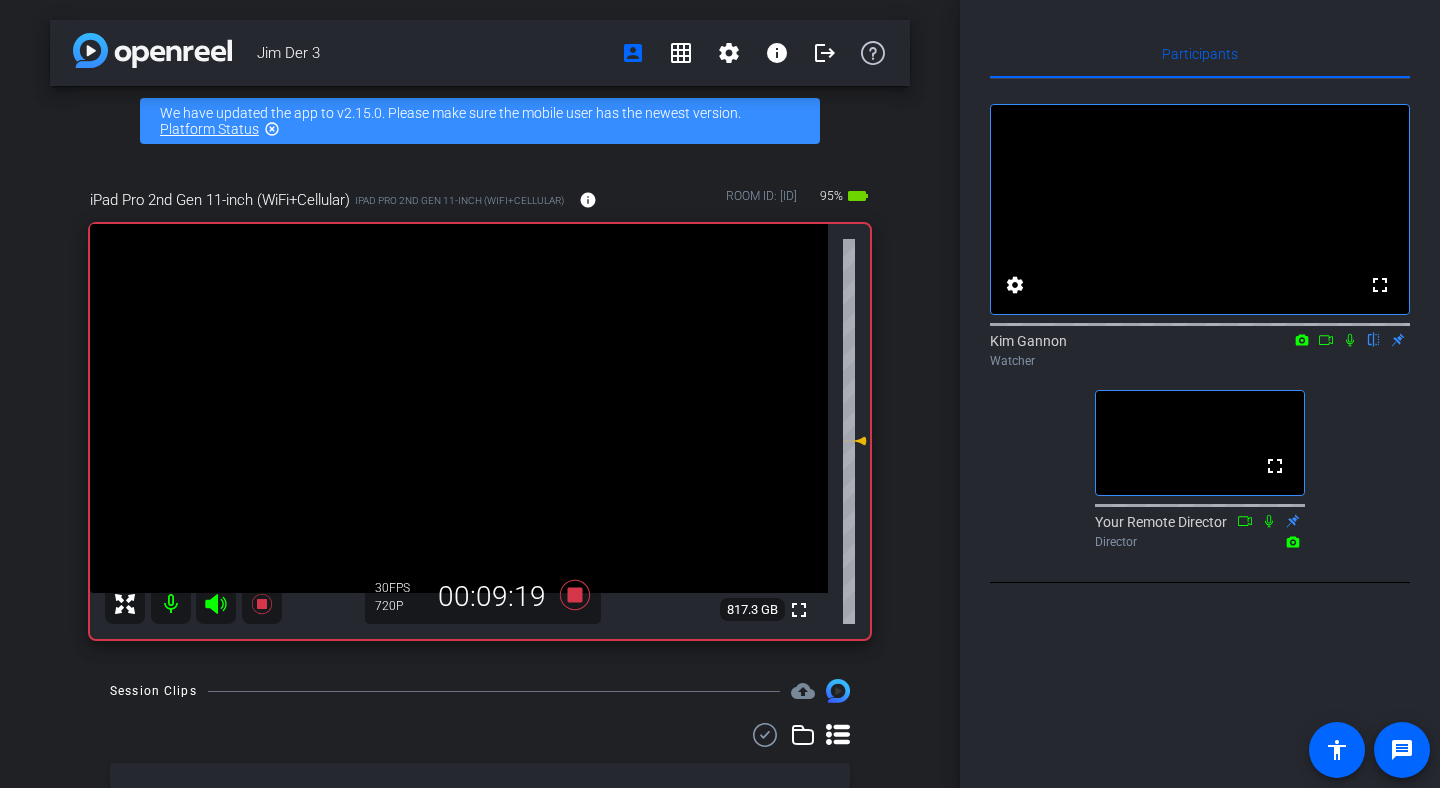 click at bounding box center [1350, 340] 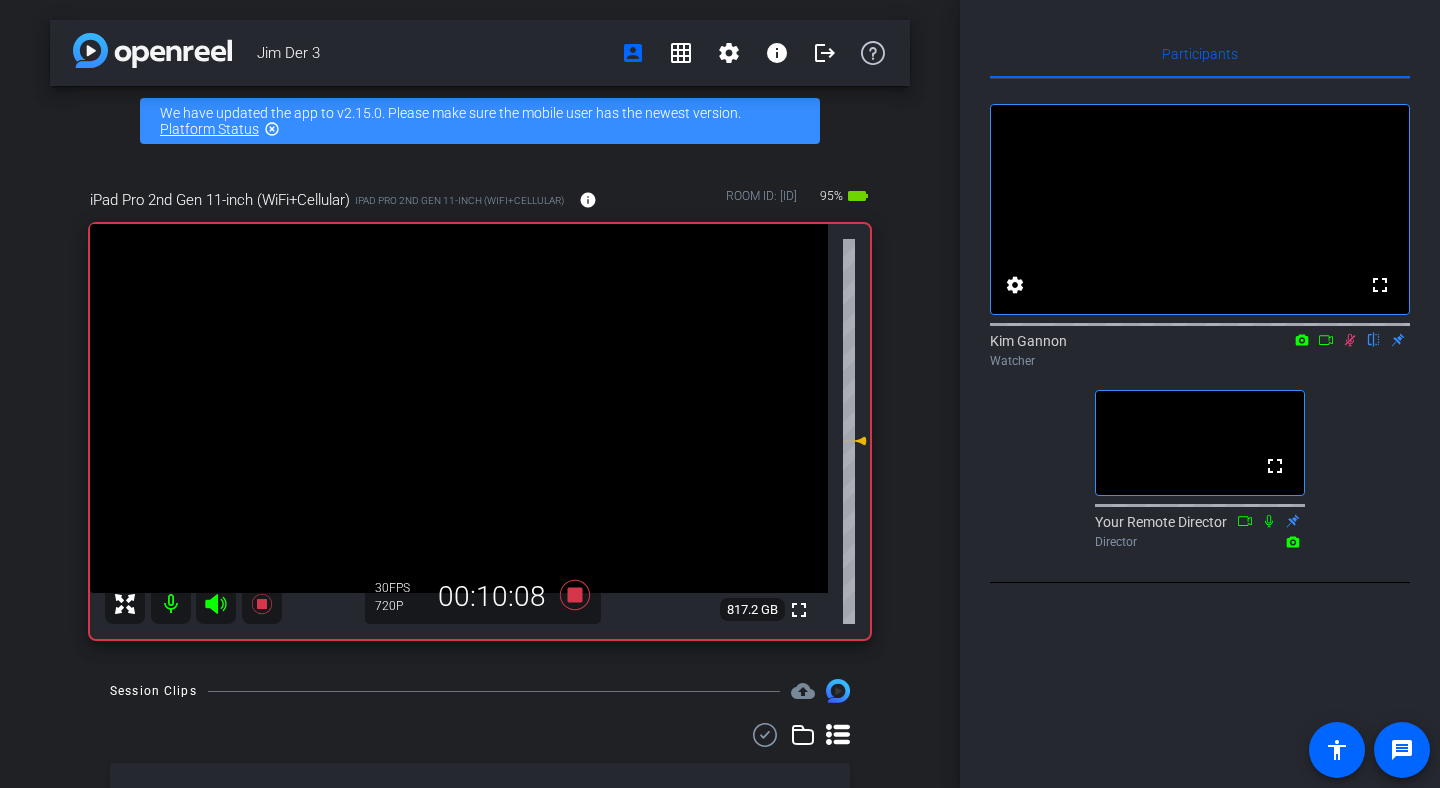 click at bounding box center [1350, 340] 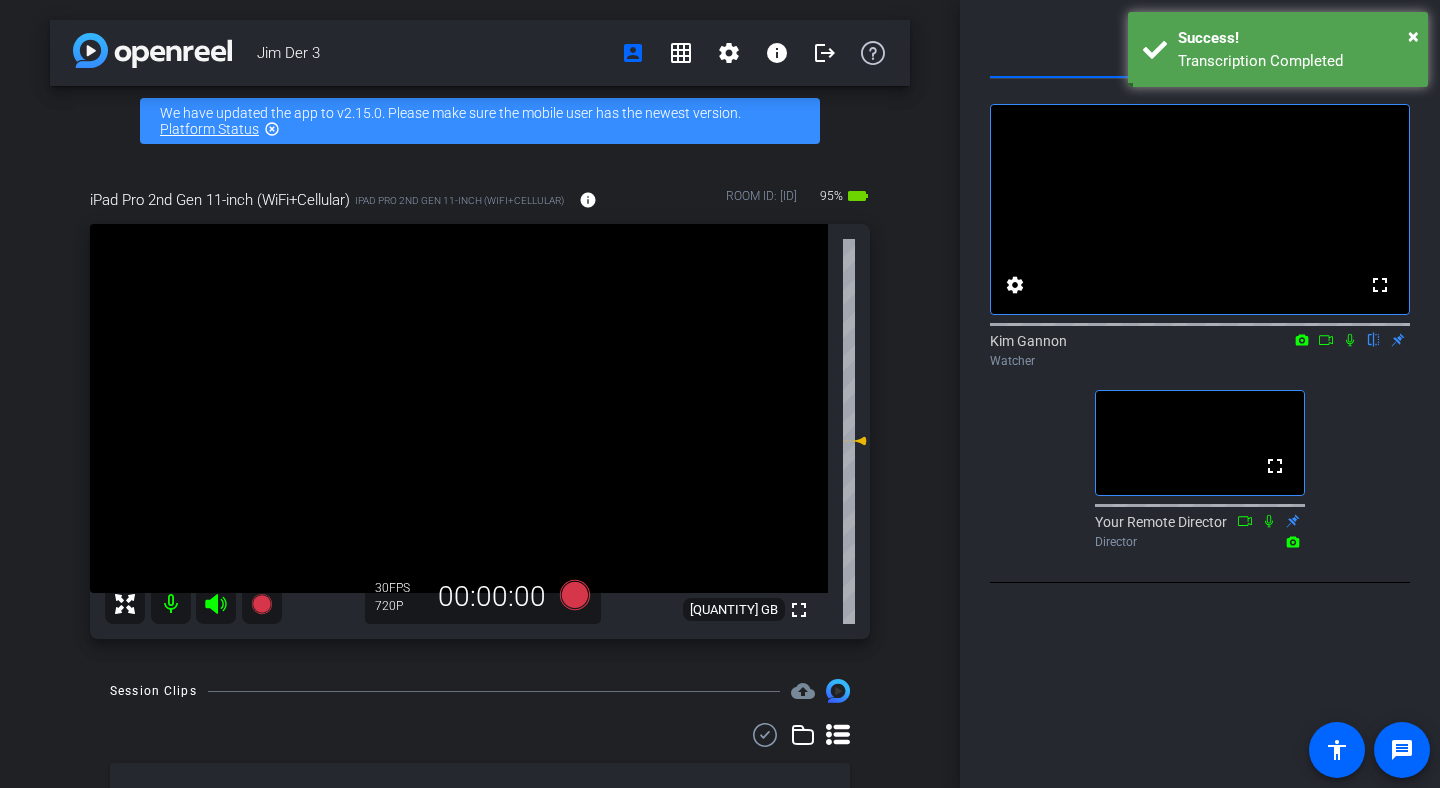 click at bounding box center [1350, 340] 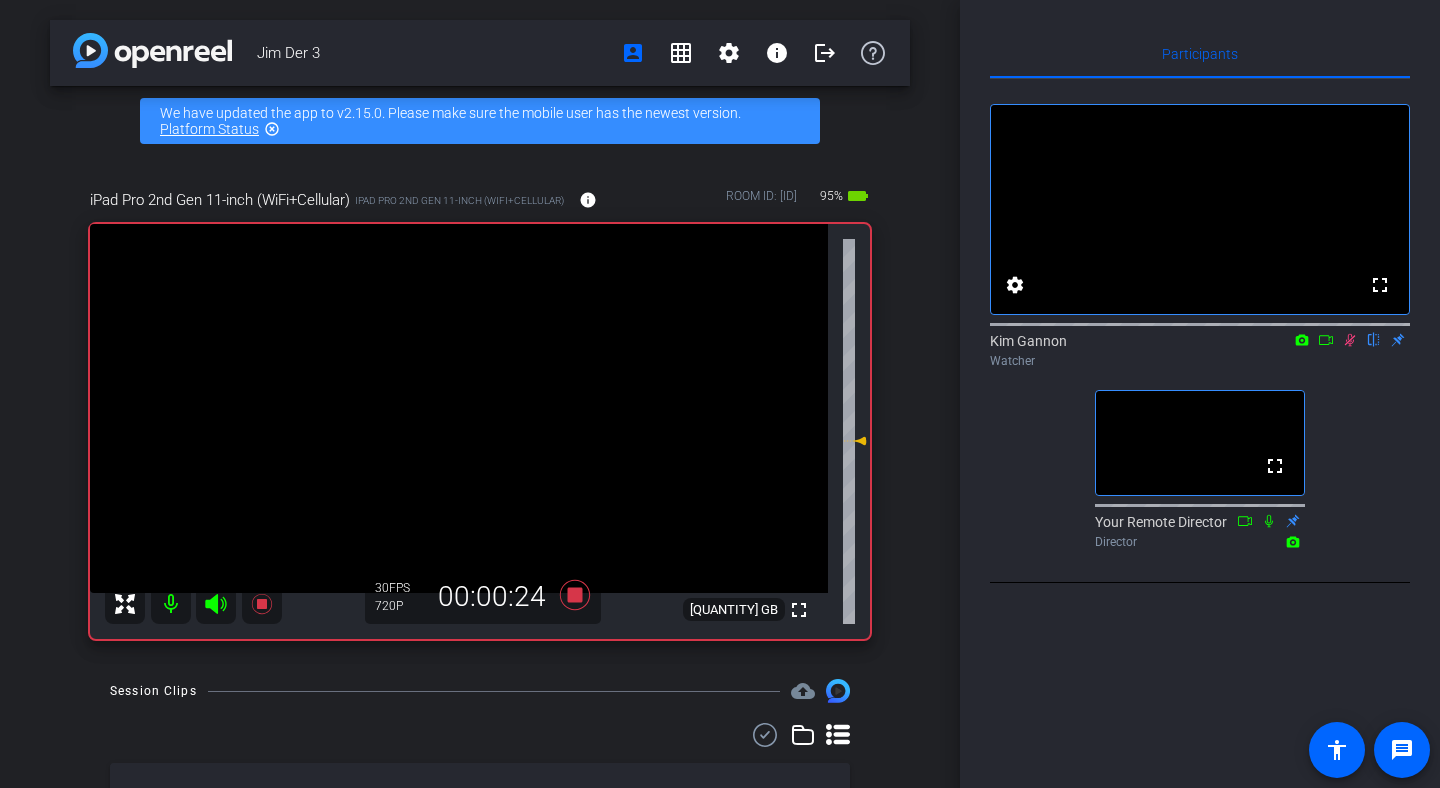 click at bounding box center (1350, 340) 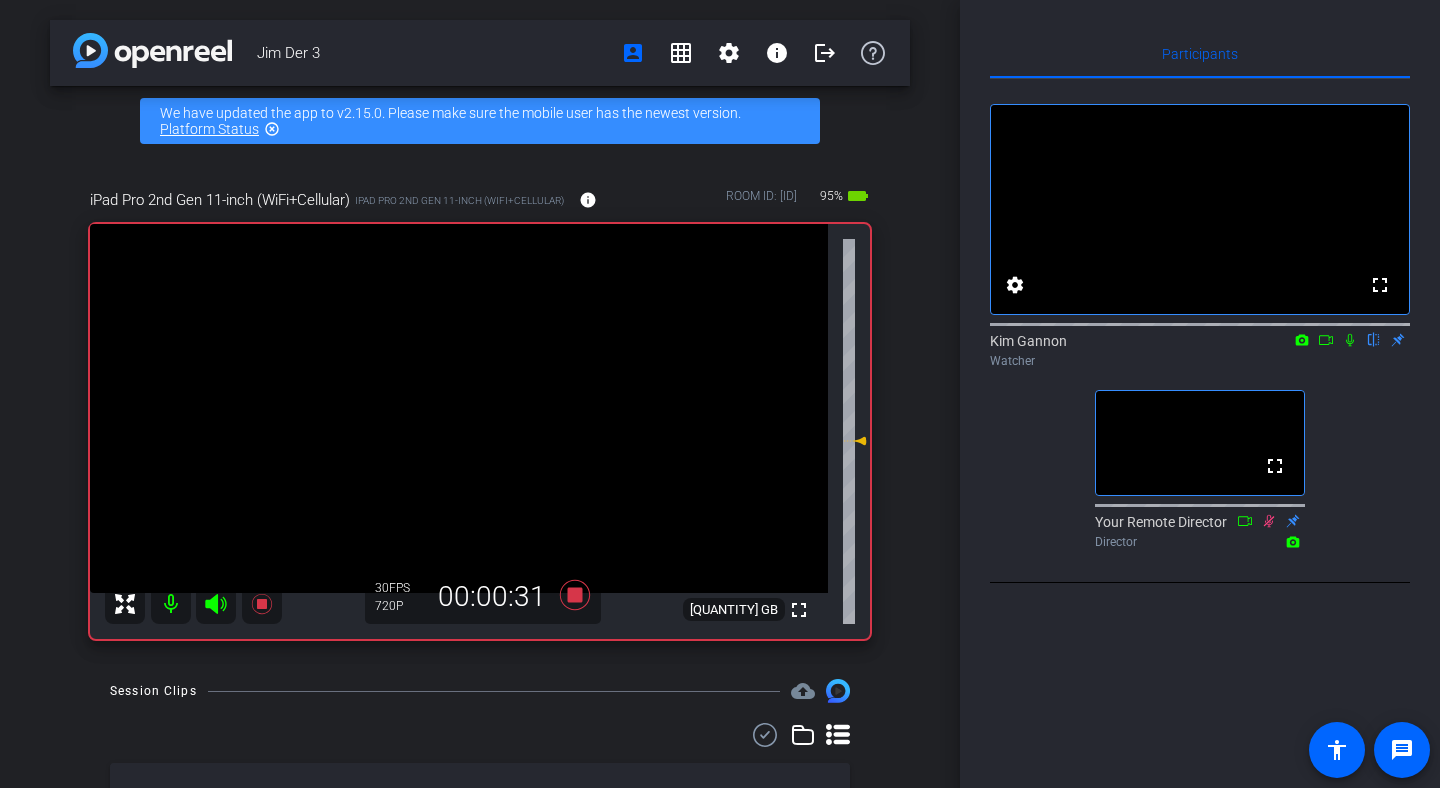 click at bounding box center (1350, 340) 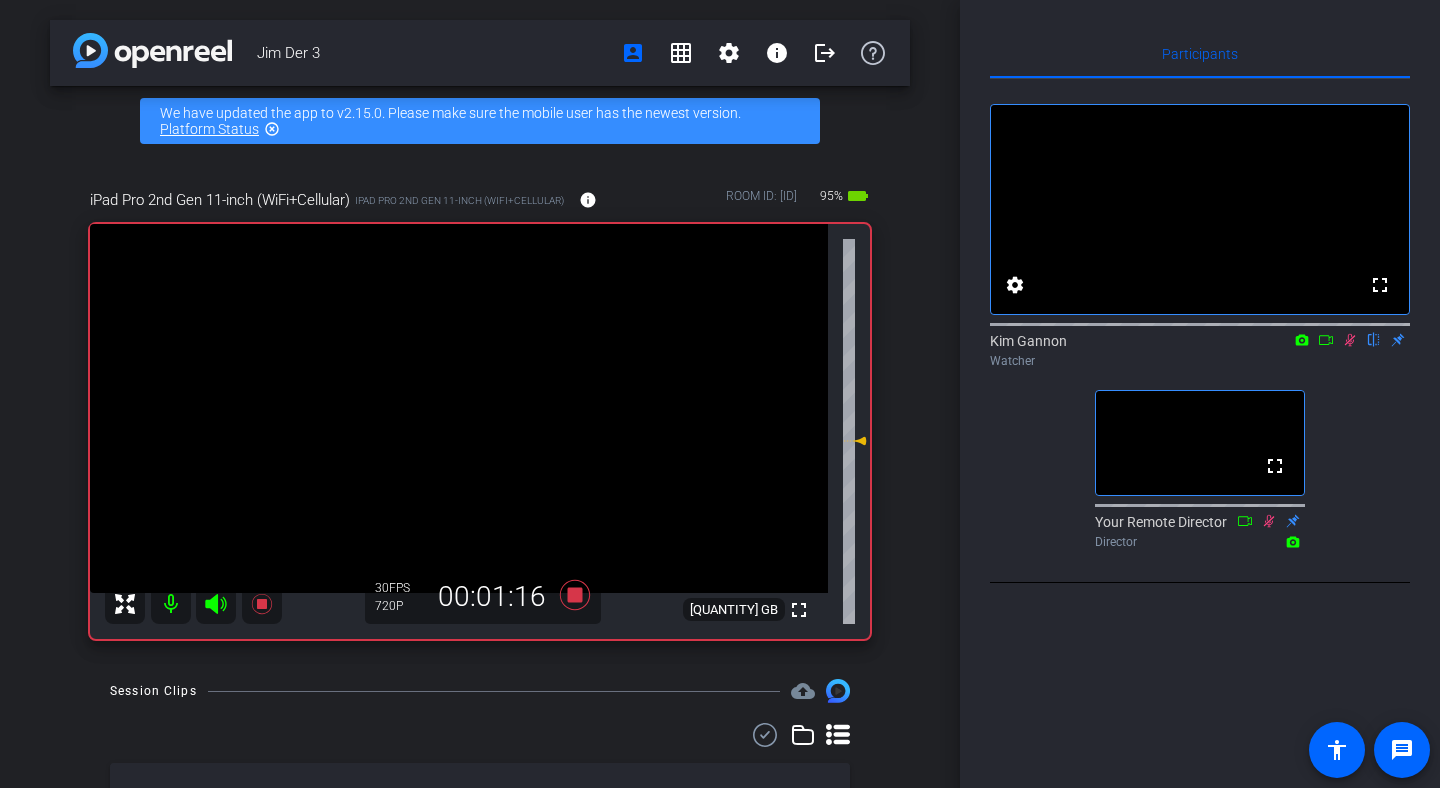 click at bounding box center (1350, 340) 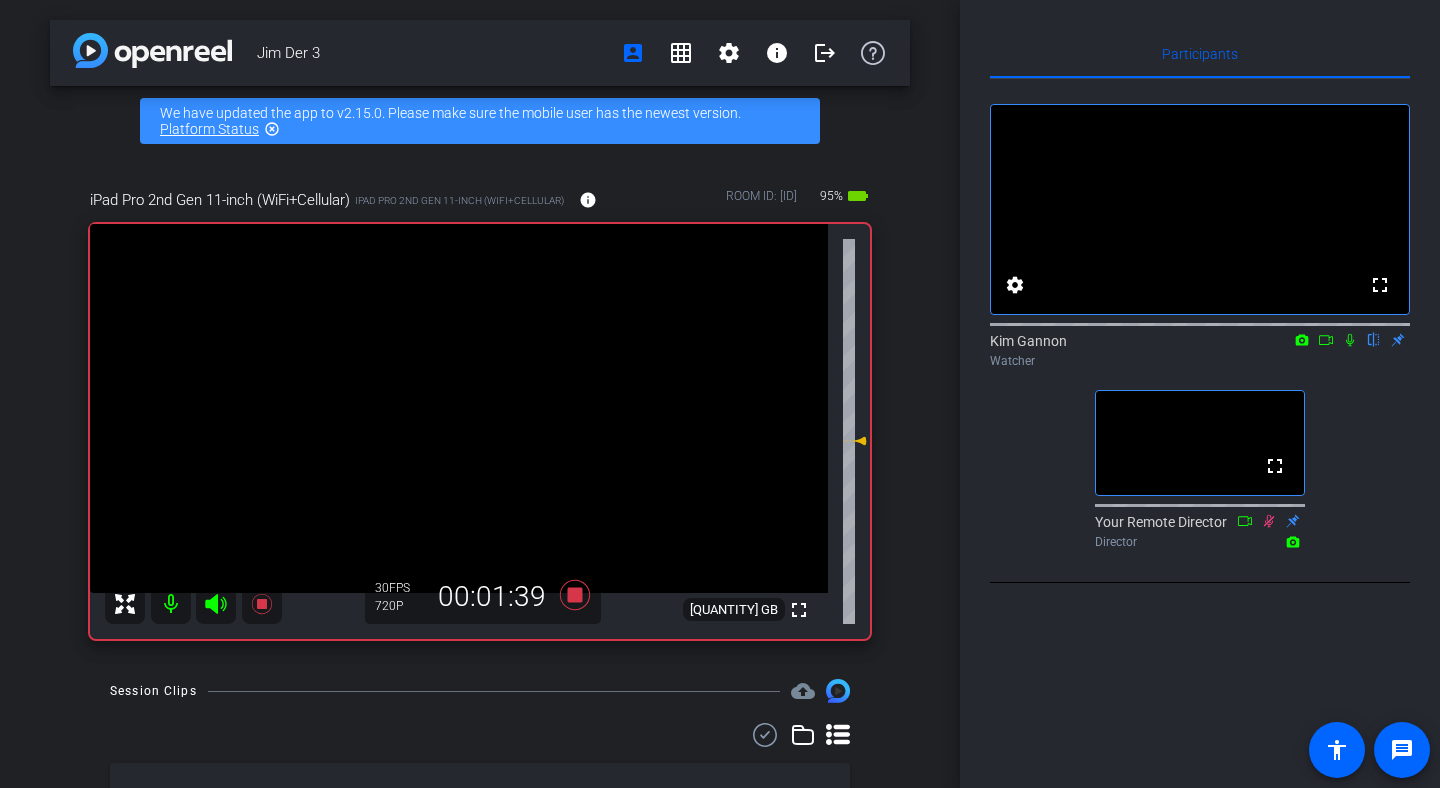 click at bounding box center [1350, 340] 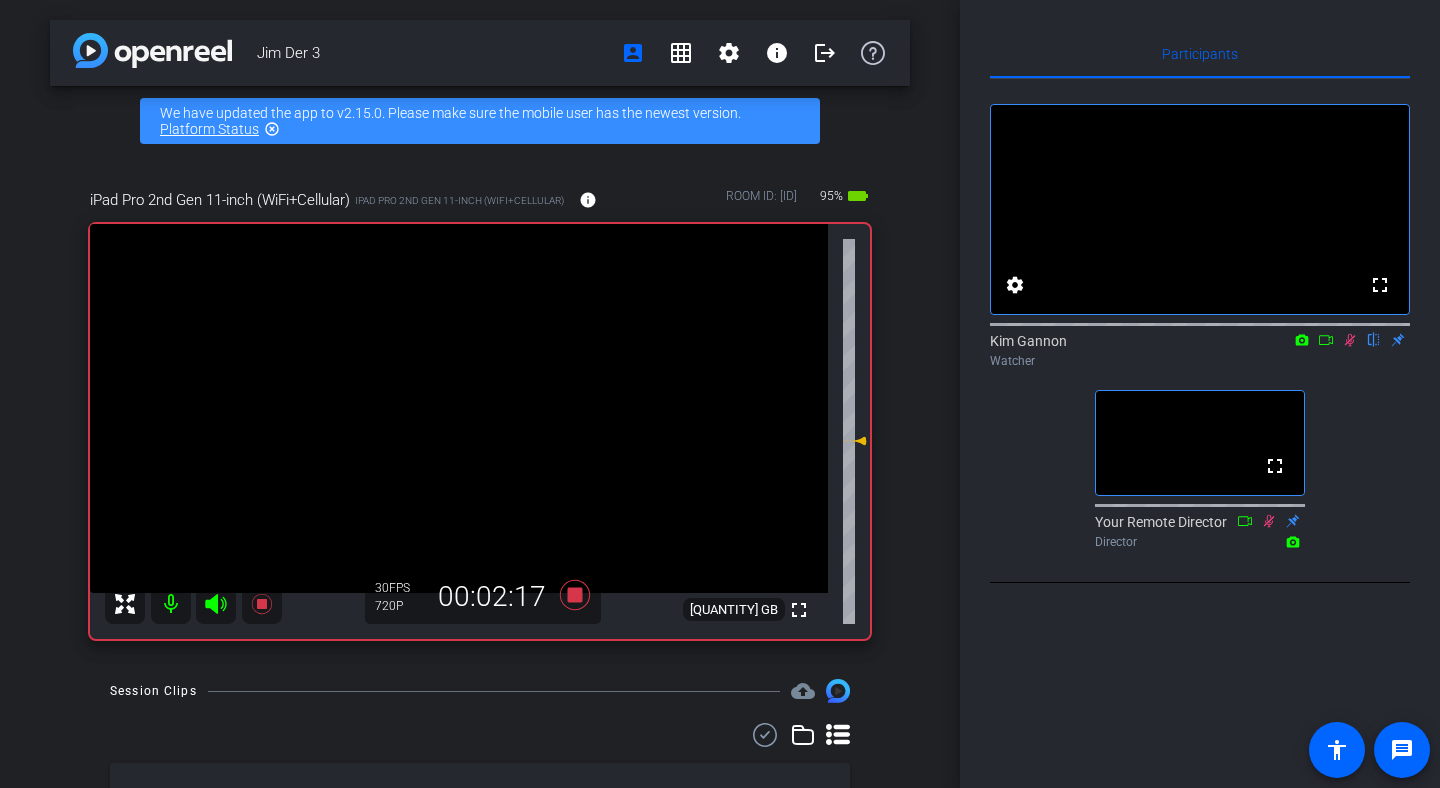 click at bounding box center [1350, 340] 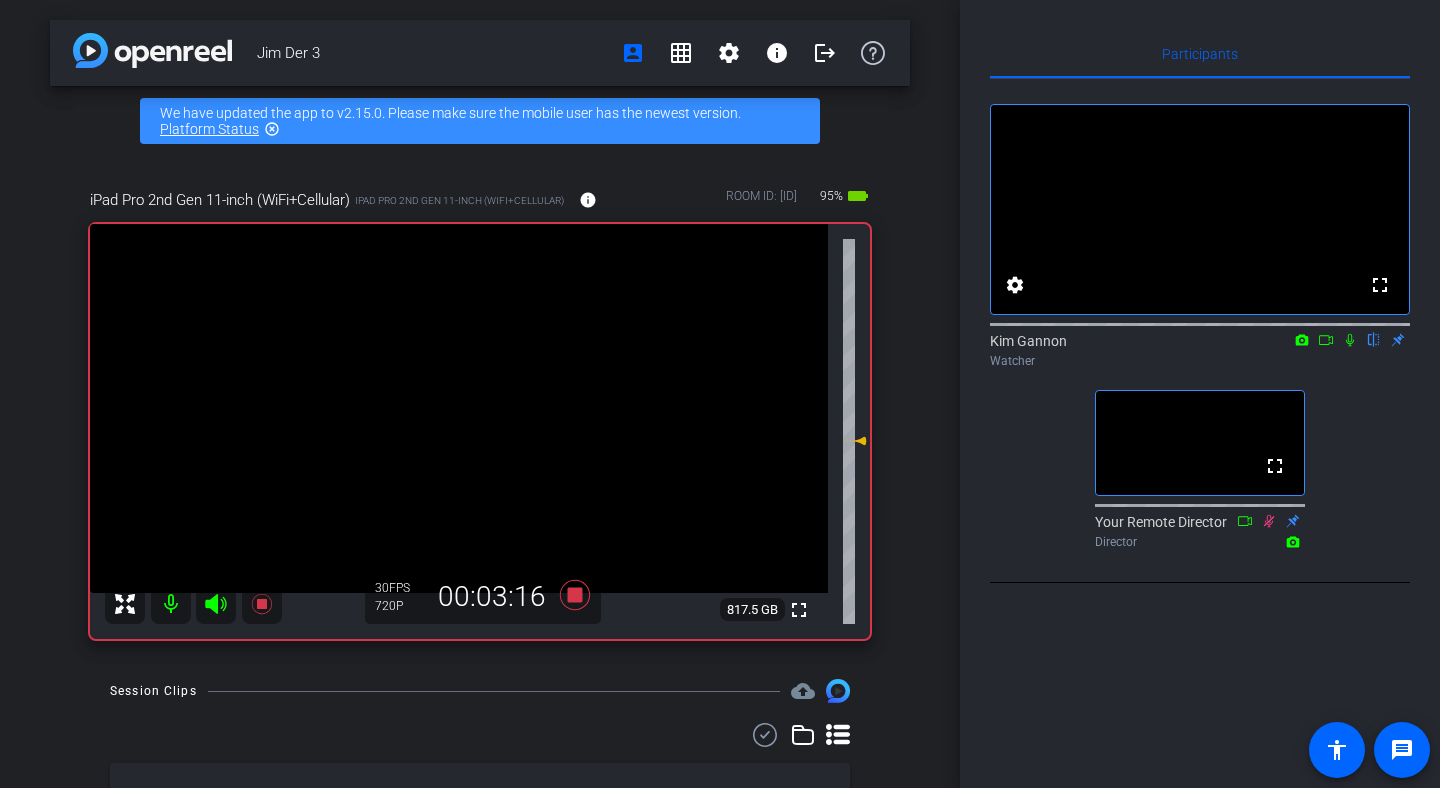 click at bounding box center [1350, 340] 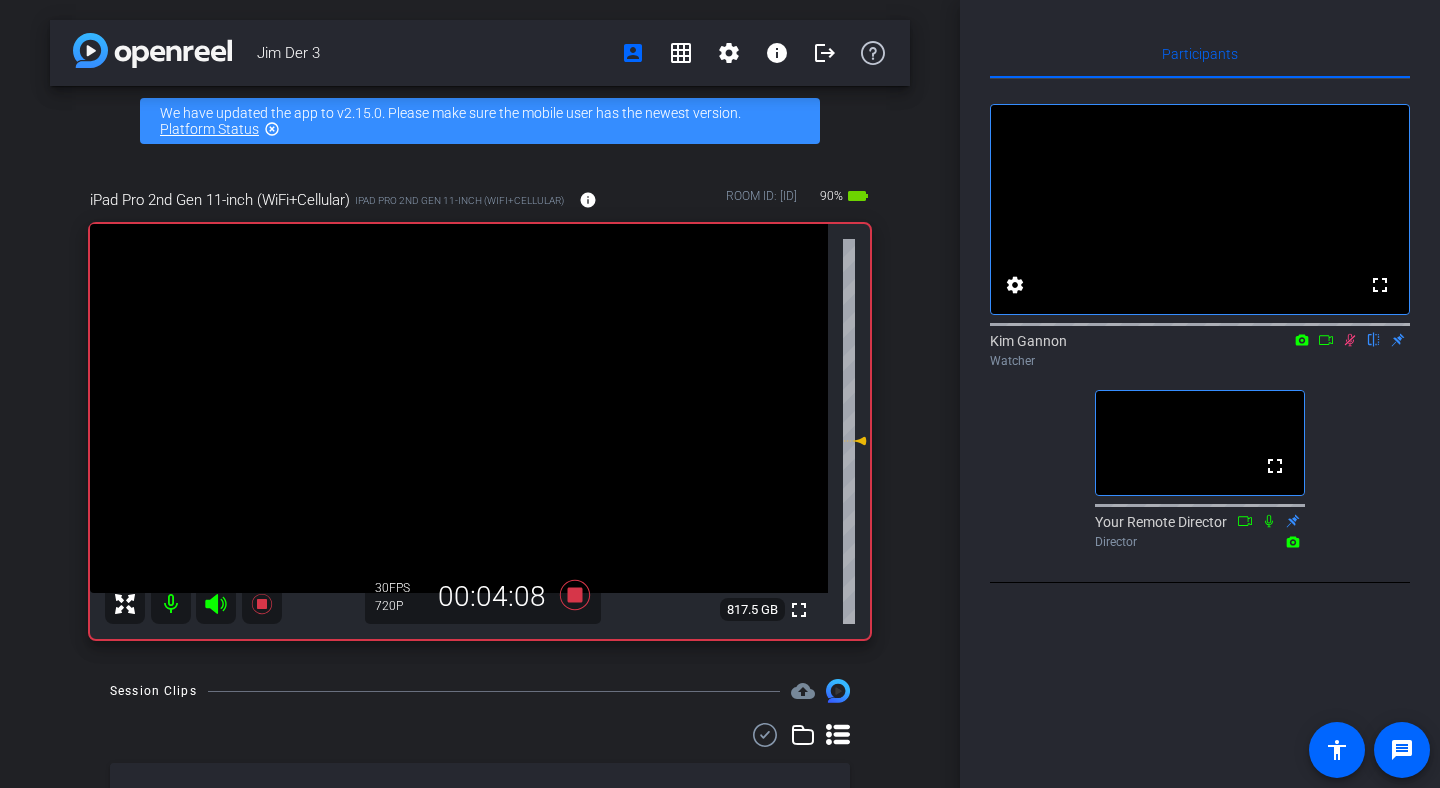click at bounding box center (1350, 340) 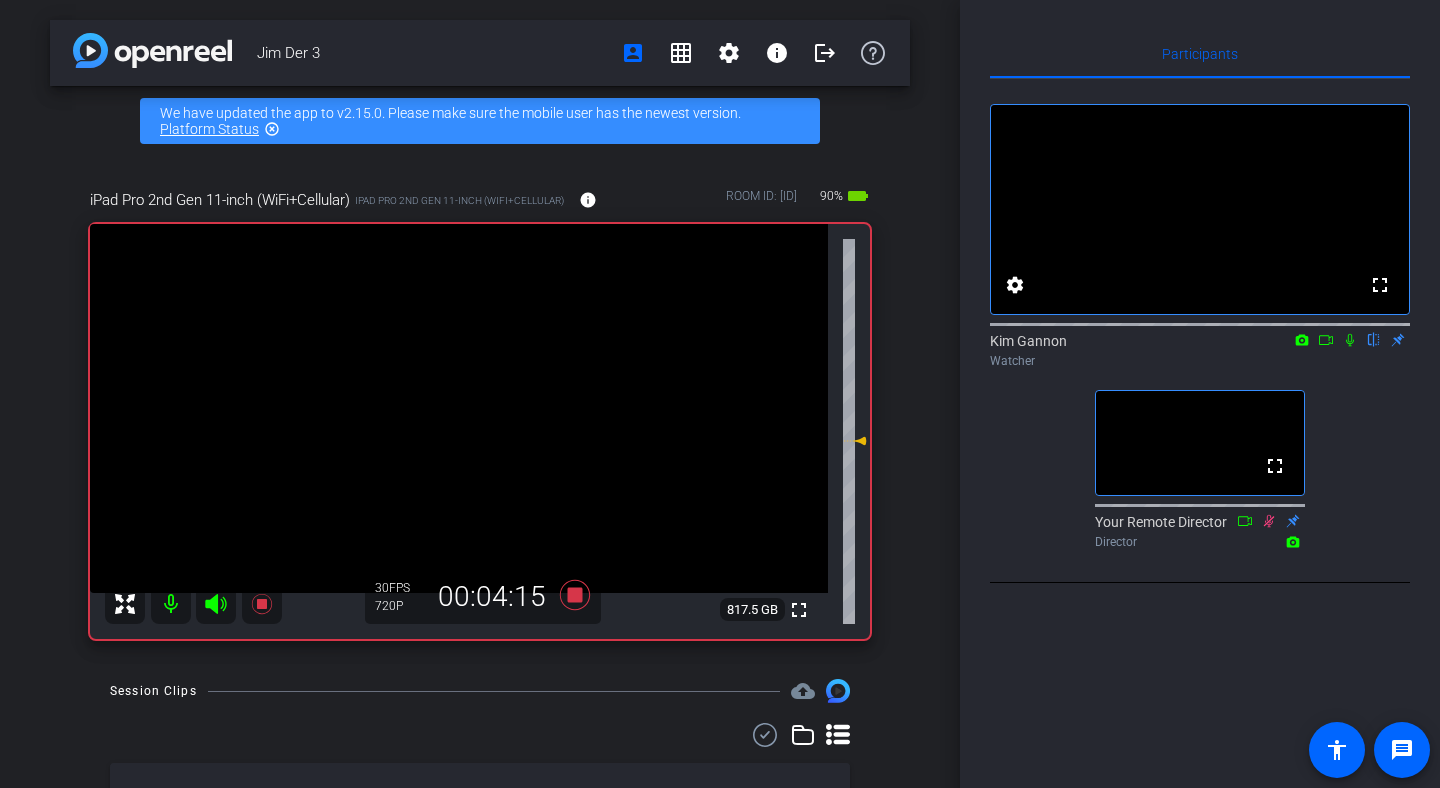click at bounding box center [1350, 340] 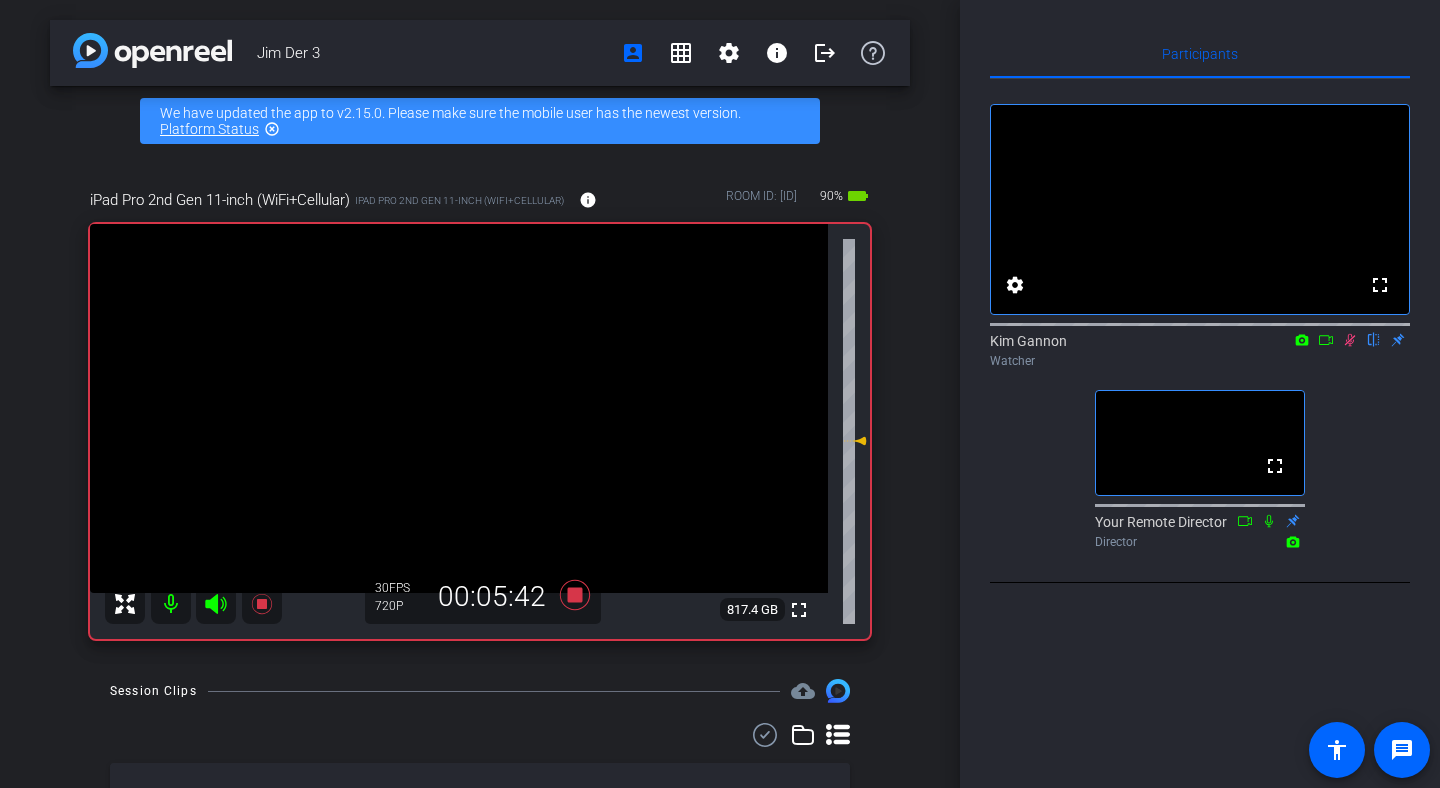 click at bounding box center [1350, 340] 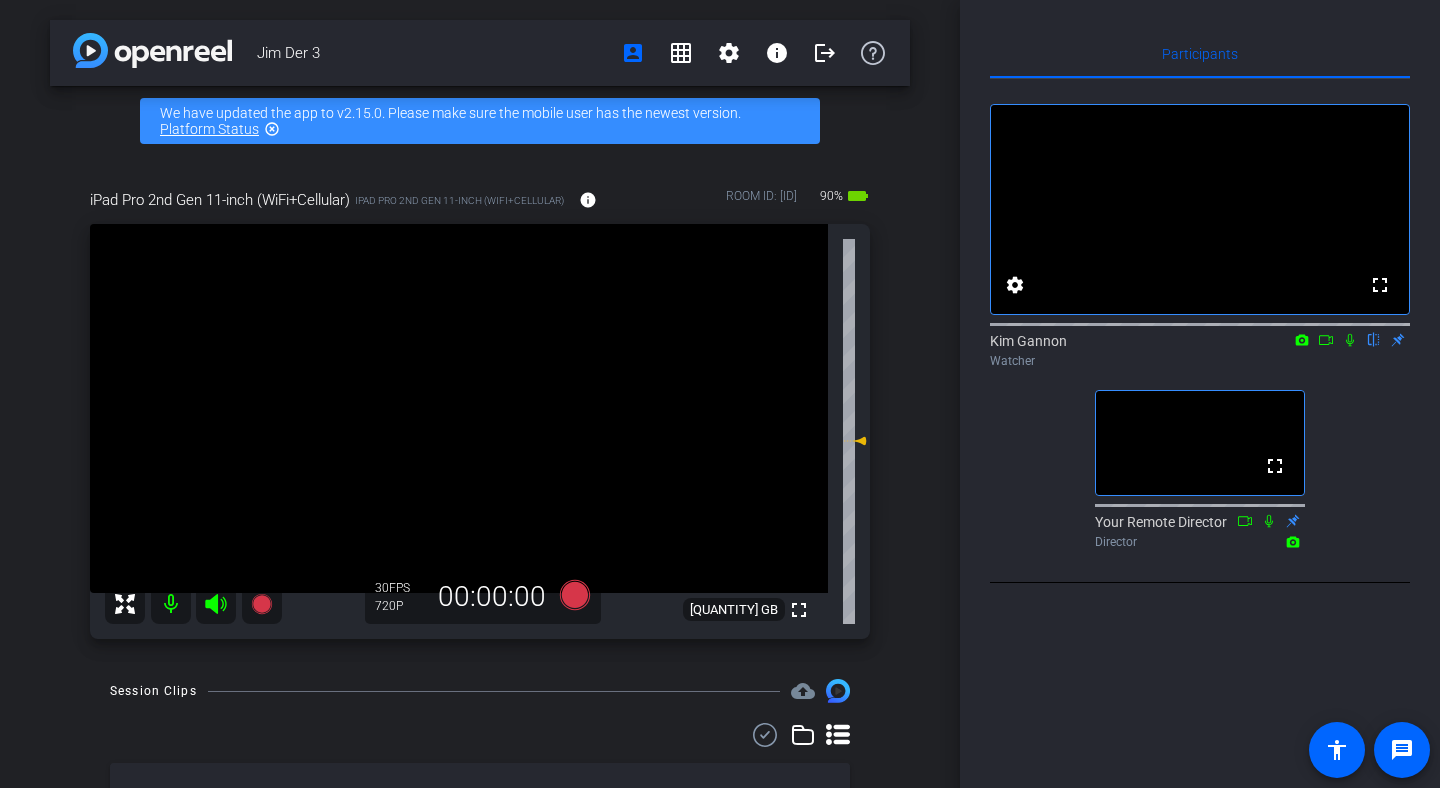 click at bounding box center (1350, 340) 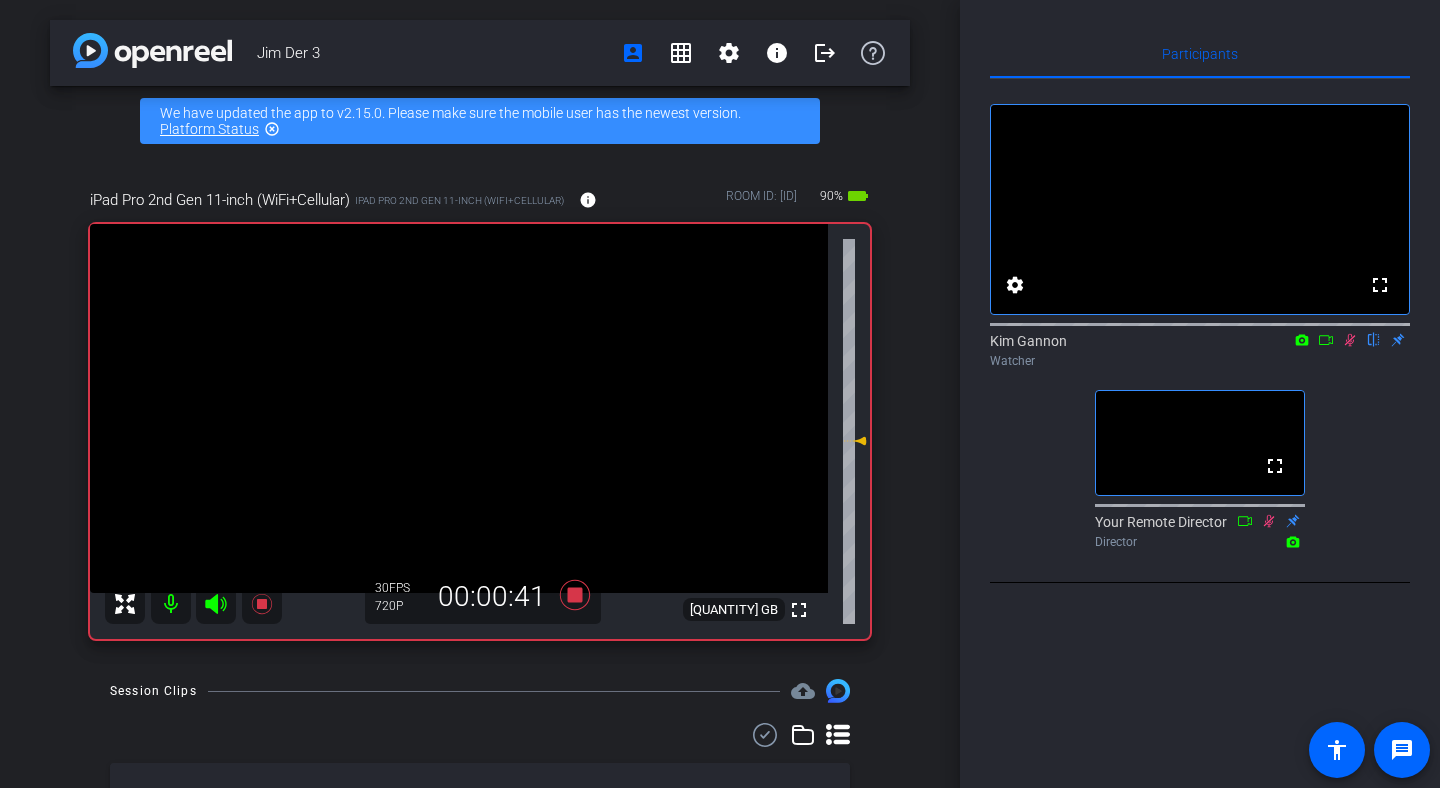 click at bounding box center [1350, 340] 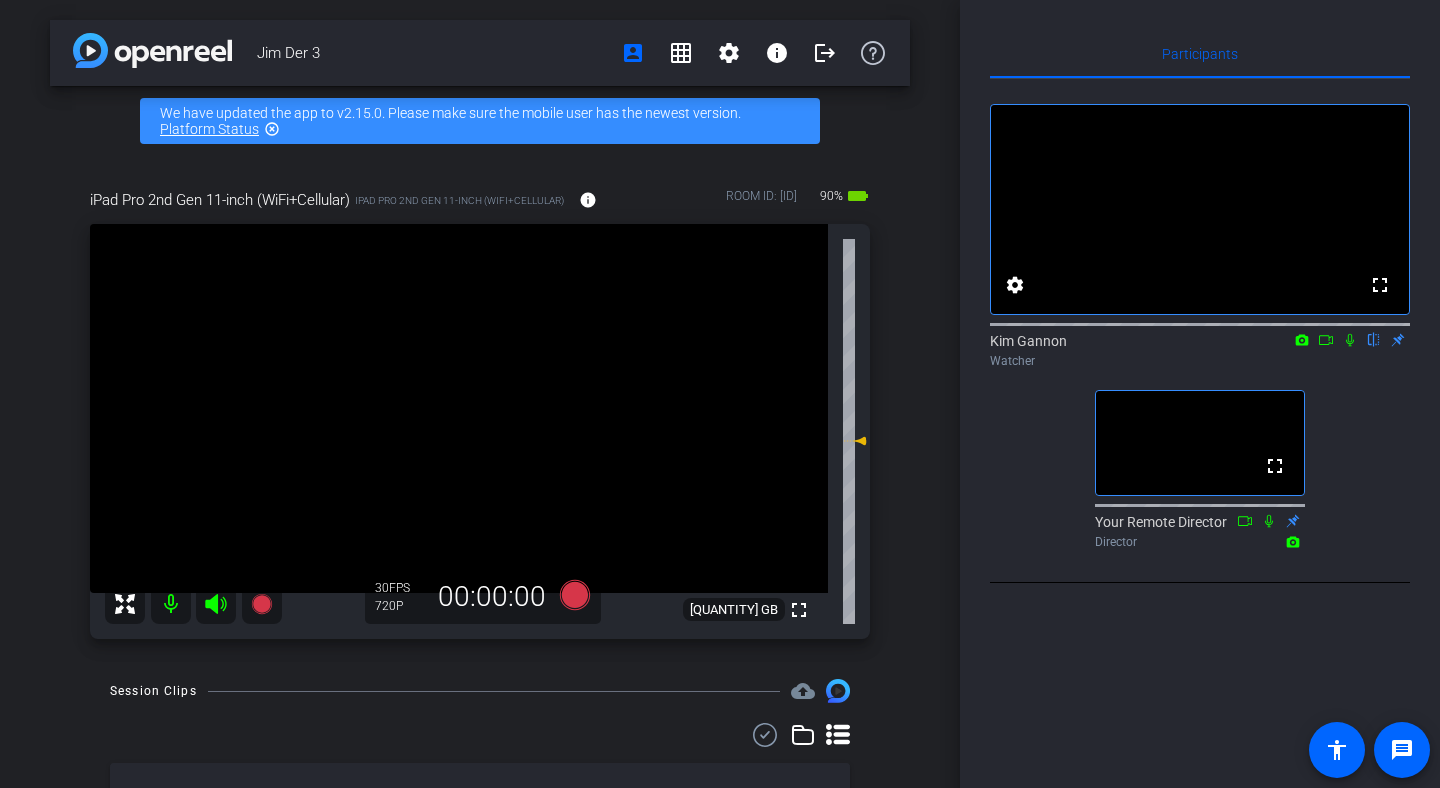 click at bounding box center (1350, 340) 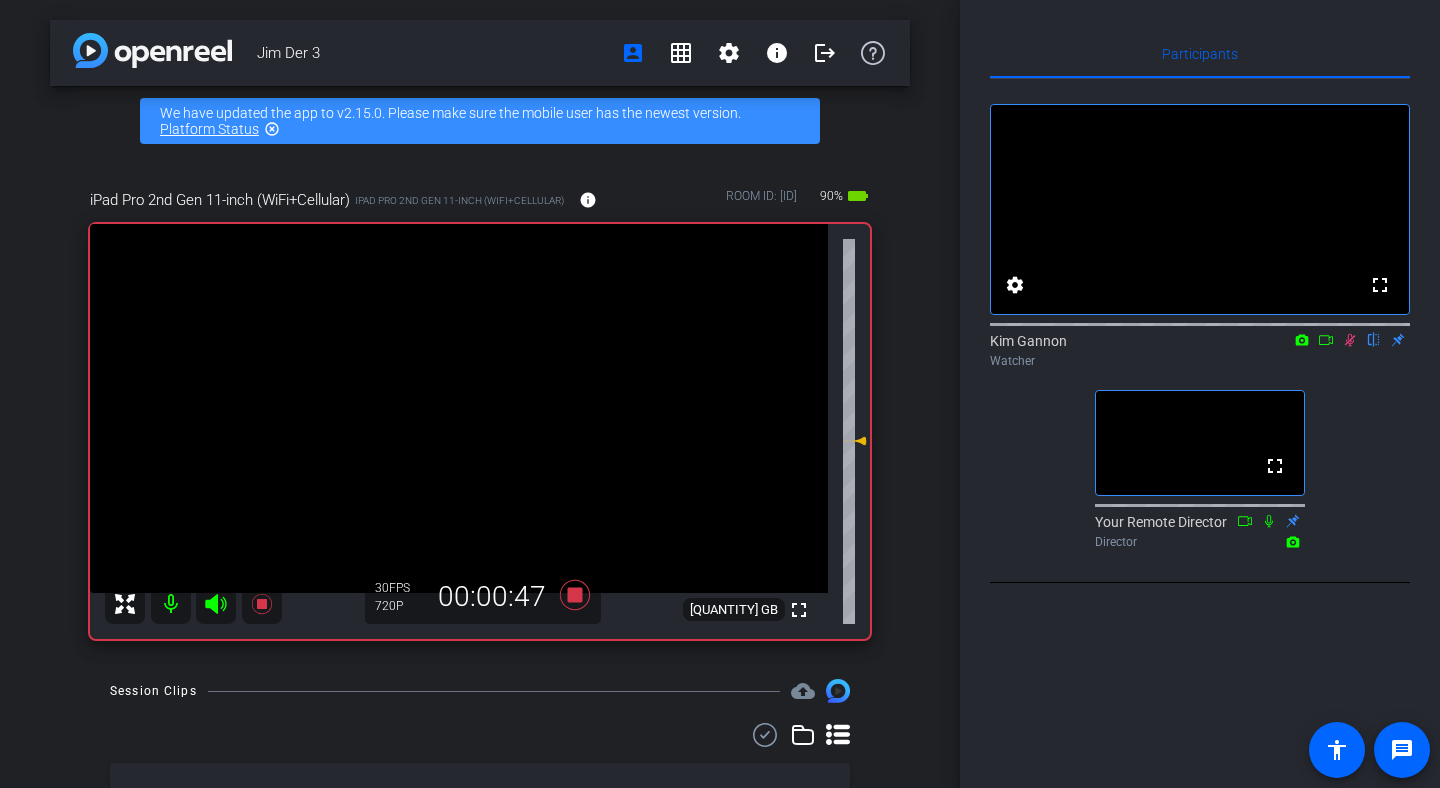 click at bounding box center [1350, 340] 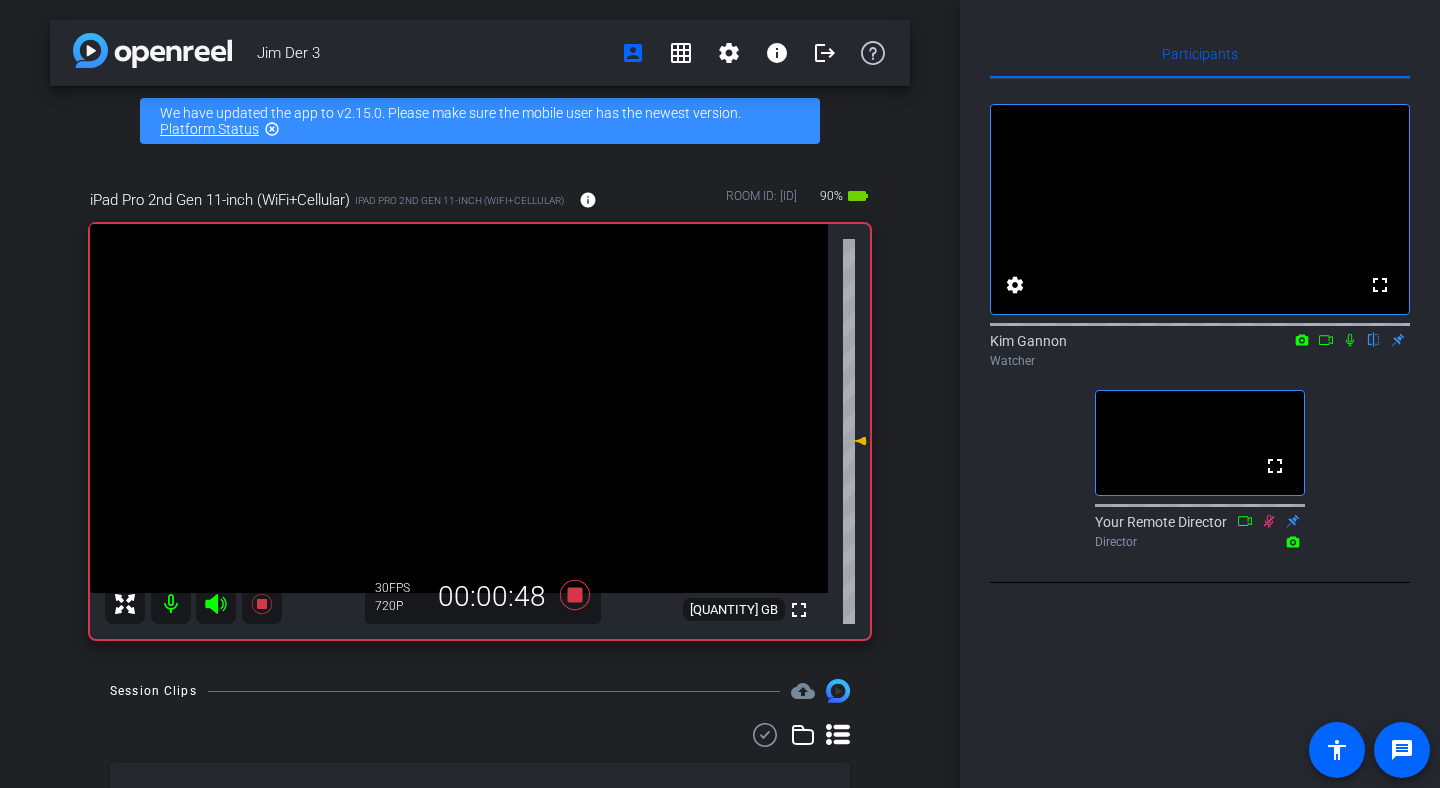 click at bounding box center (1350, 340) 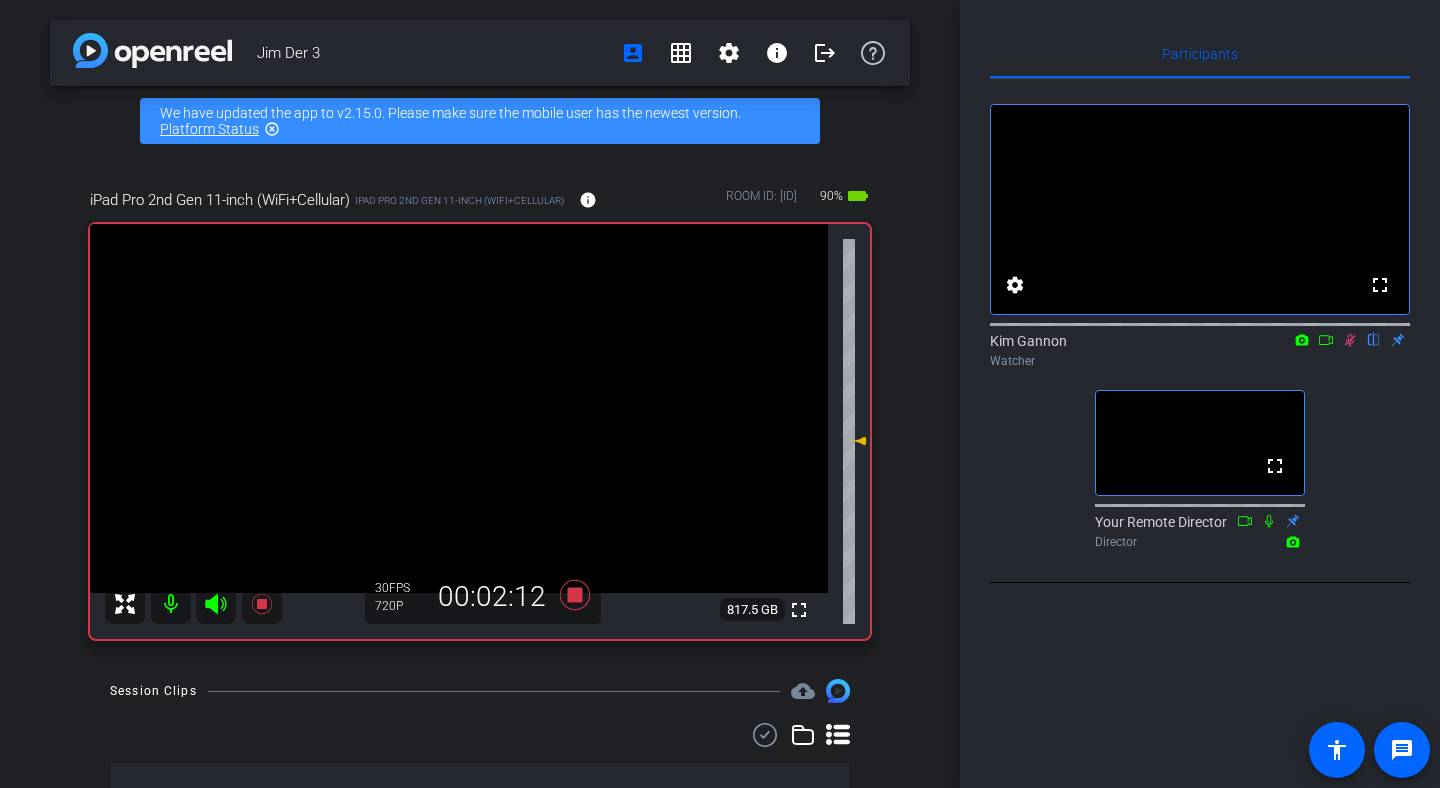 click at bounding box center (1350, 340) 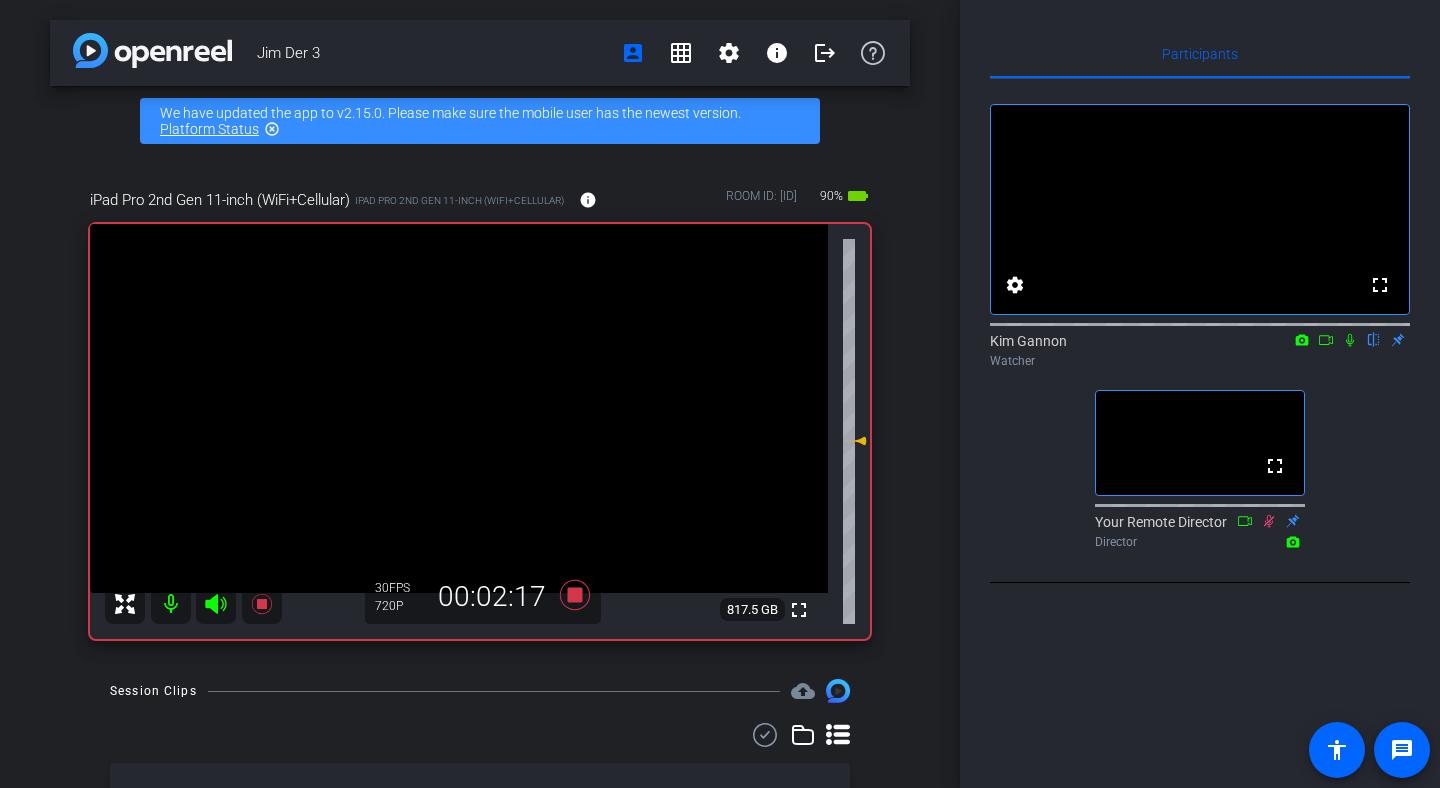 click at bounding box center (1200, 323) 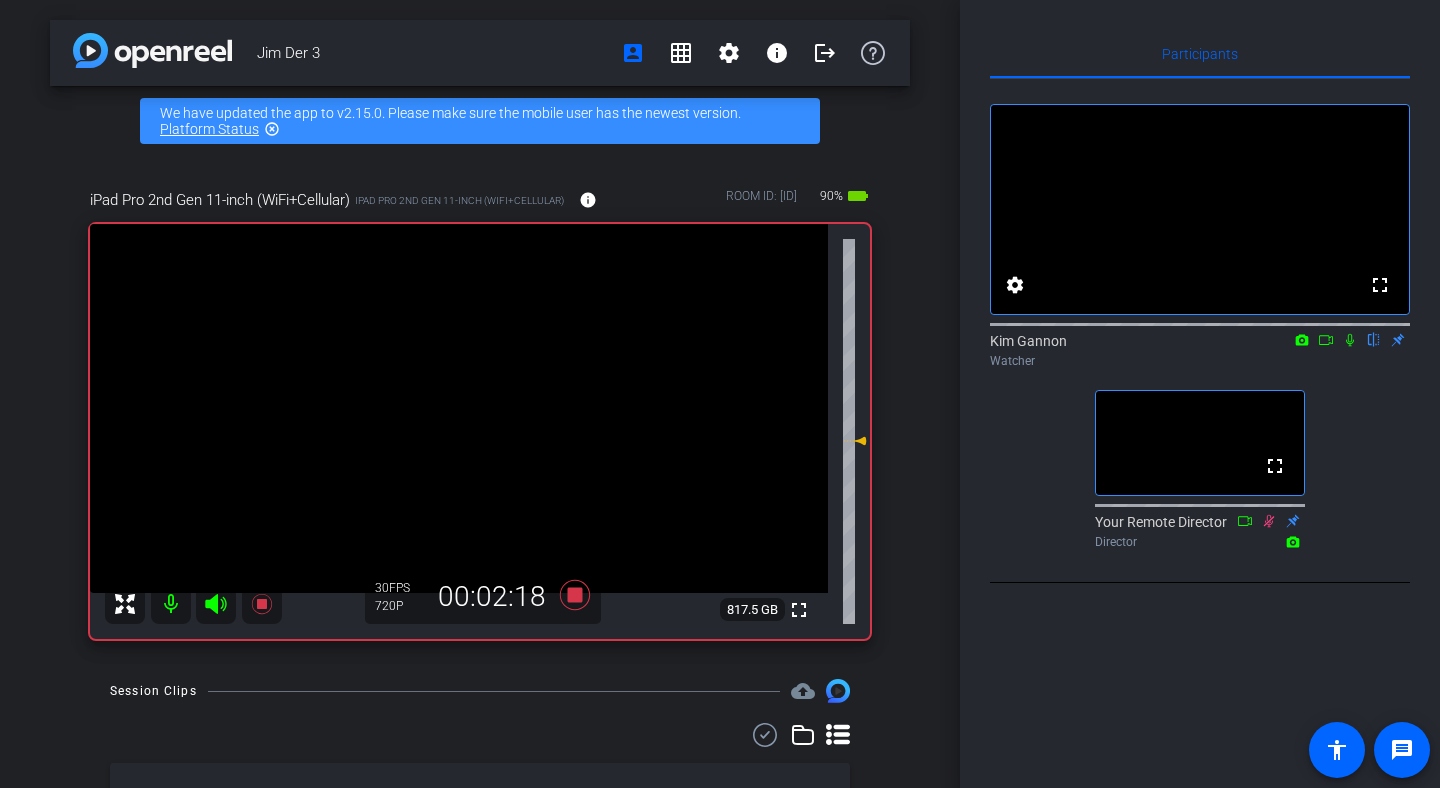 click at bounding box center (1350, 340) 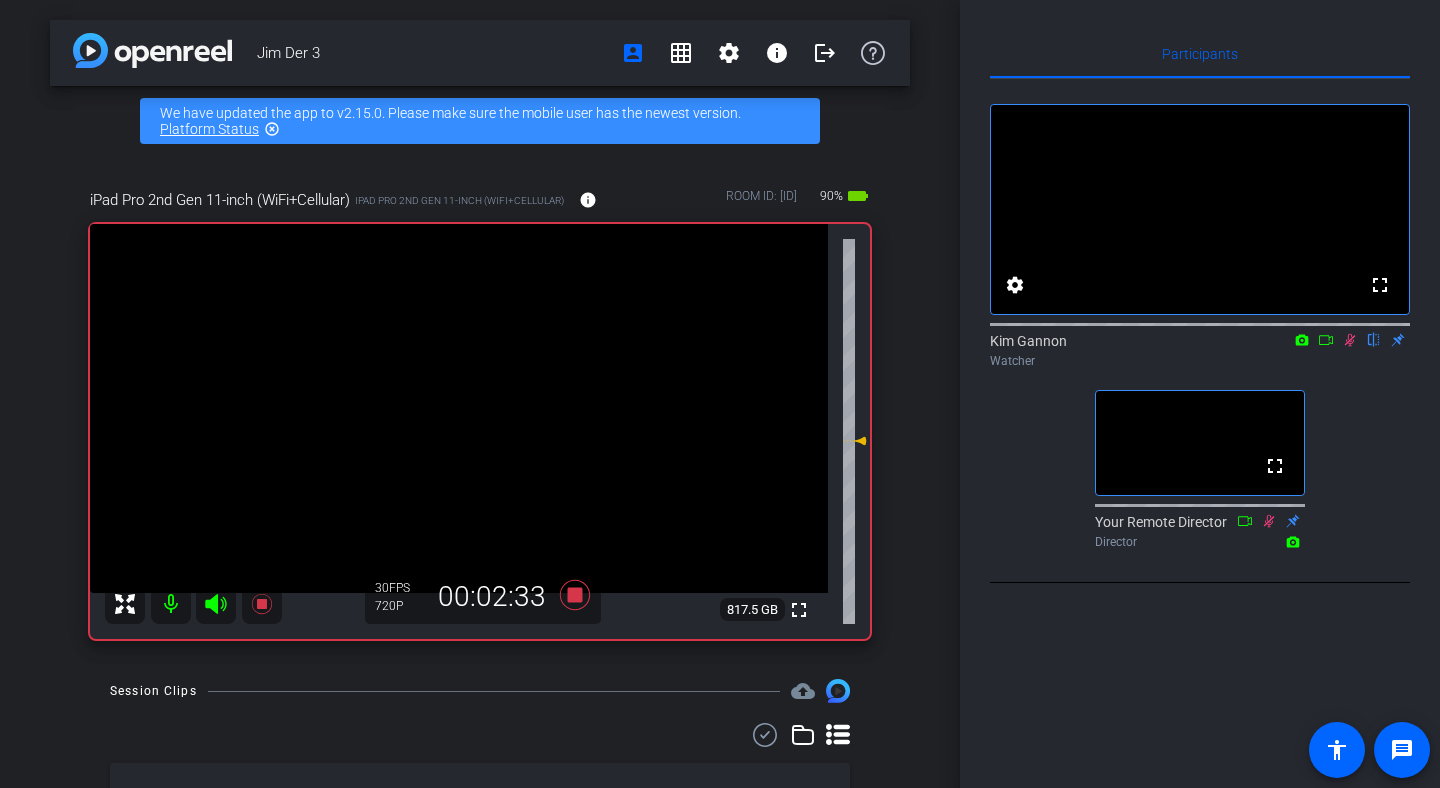 click at bounding box center [1350, 340] 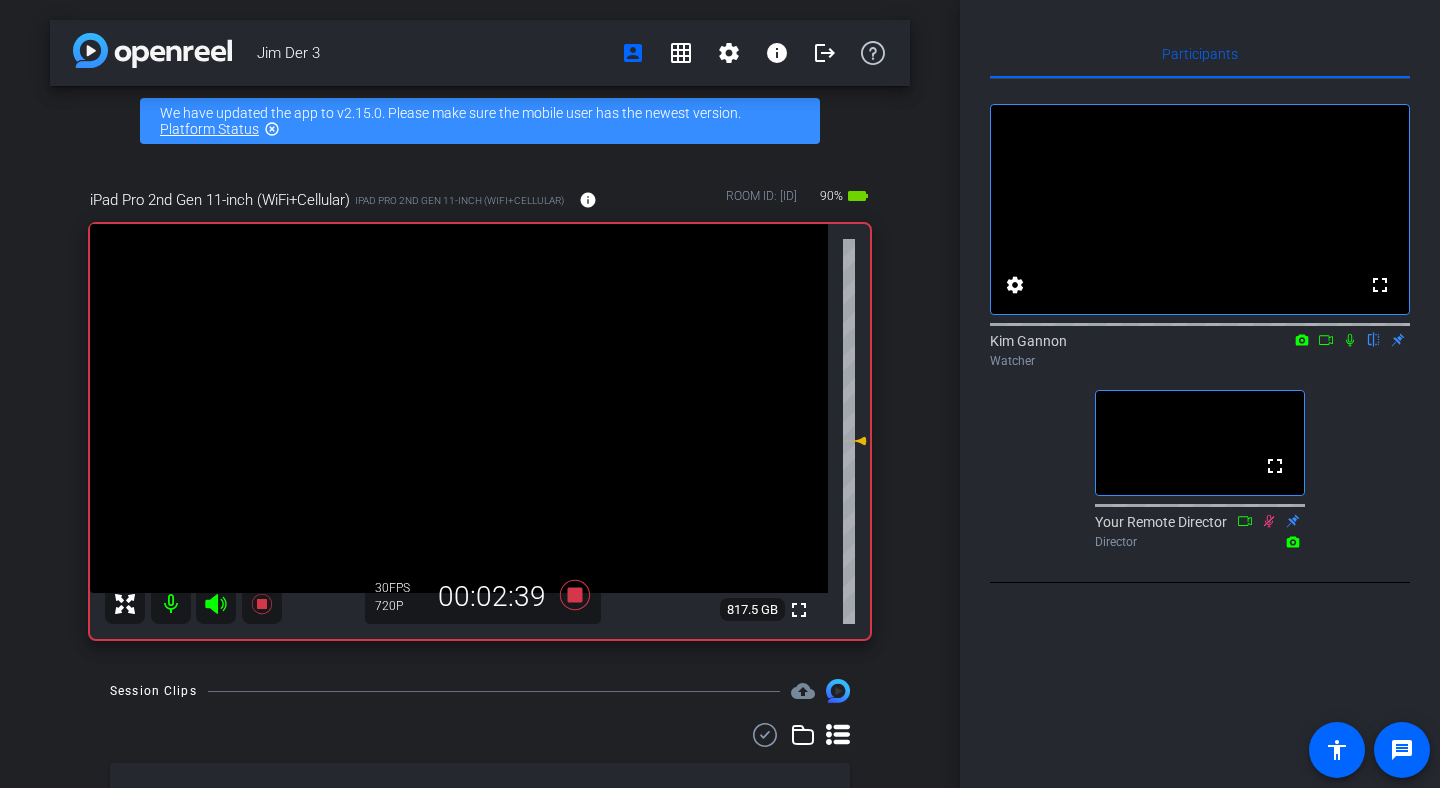 click at bounding box center [1350, 340] 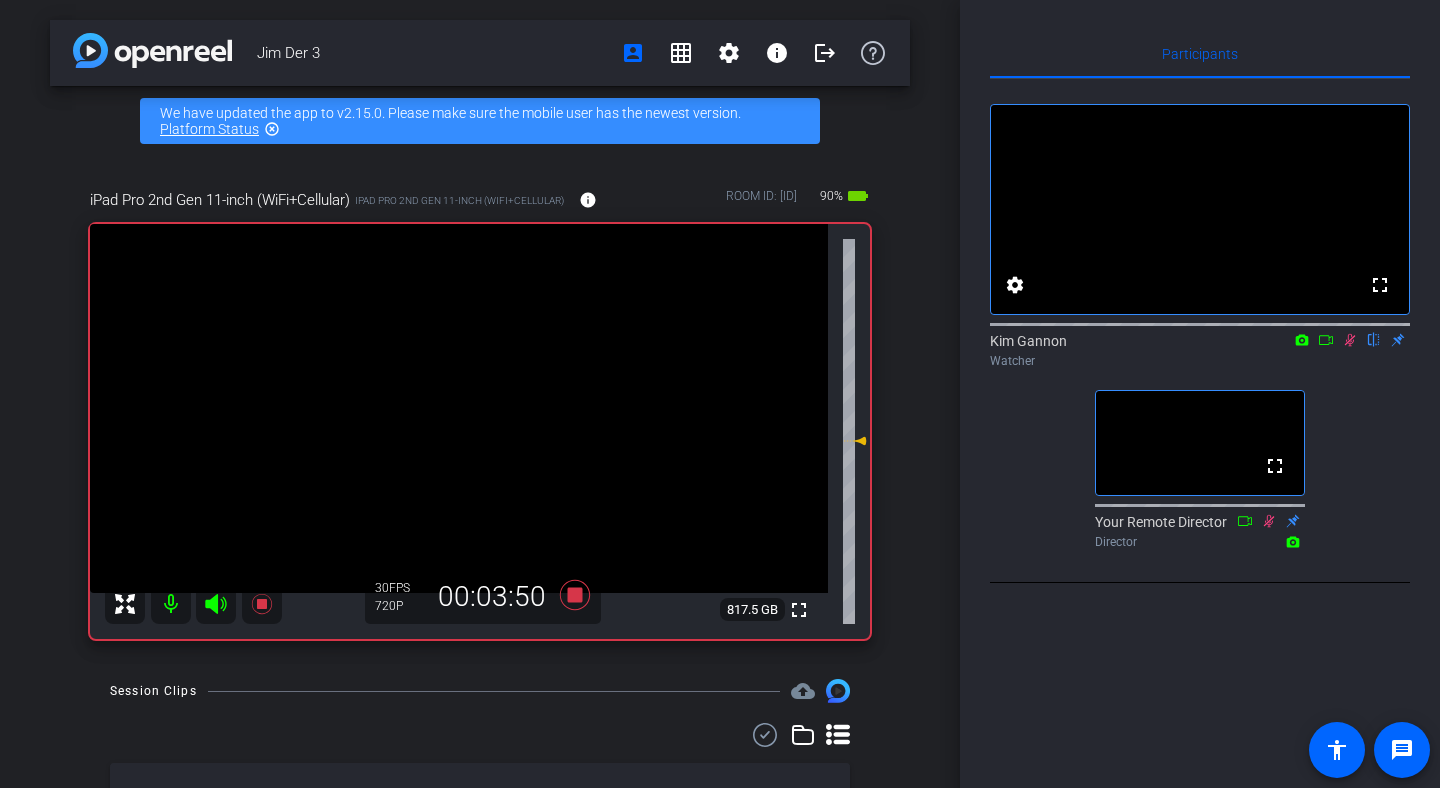 click at bounding box center (1350, 340) 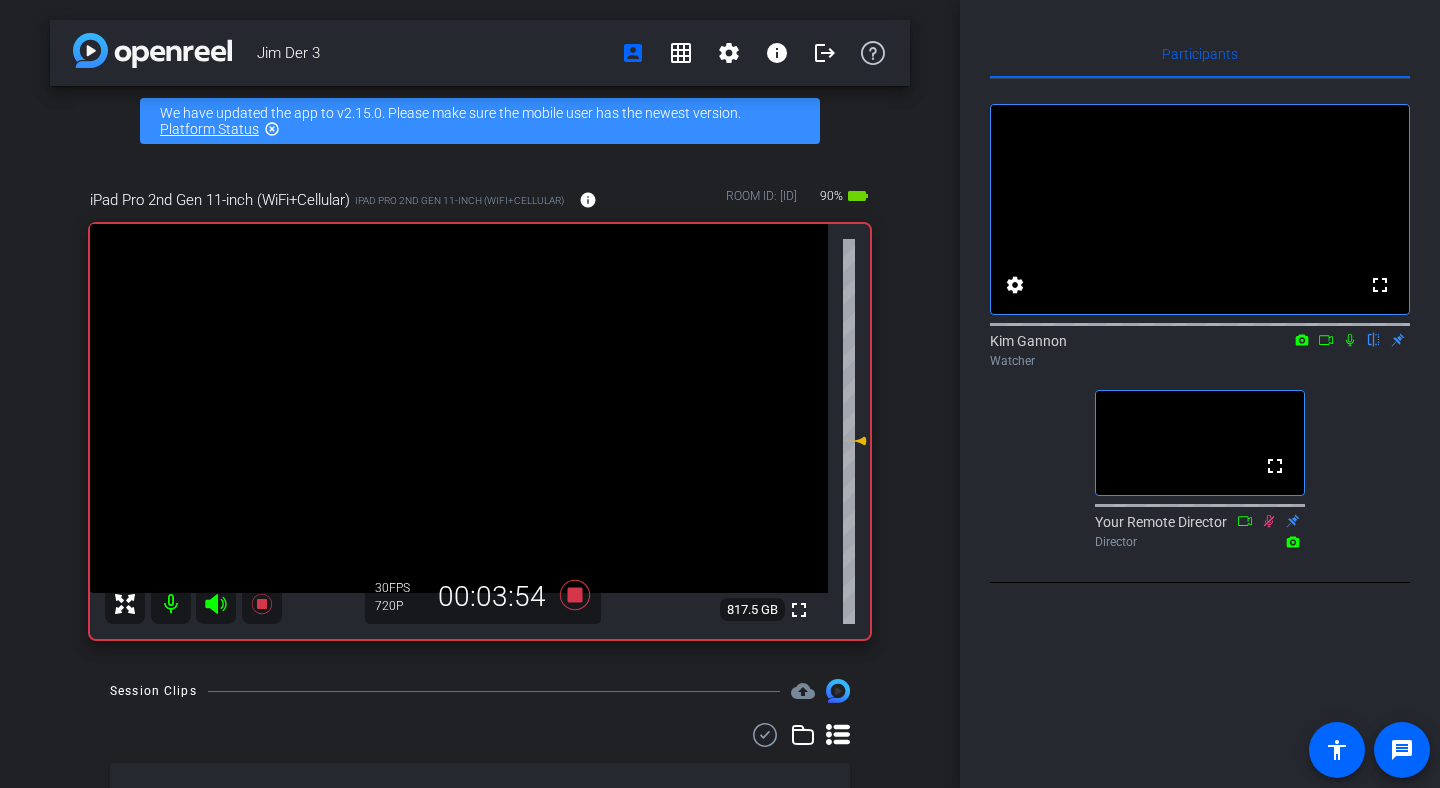 click at bounding box center [1350, 340] 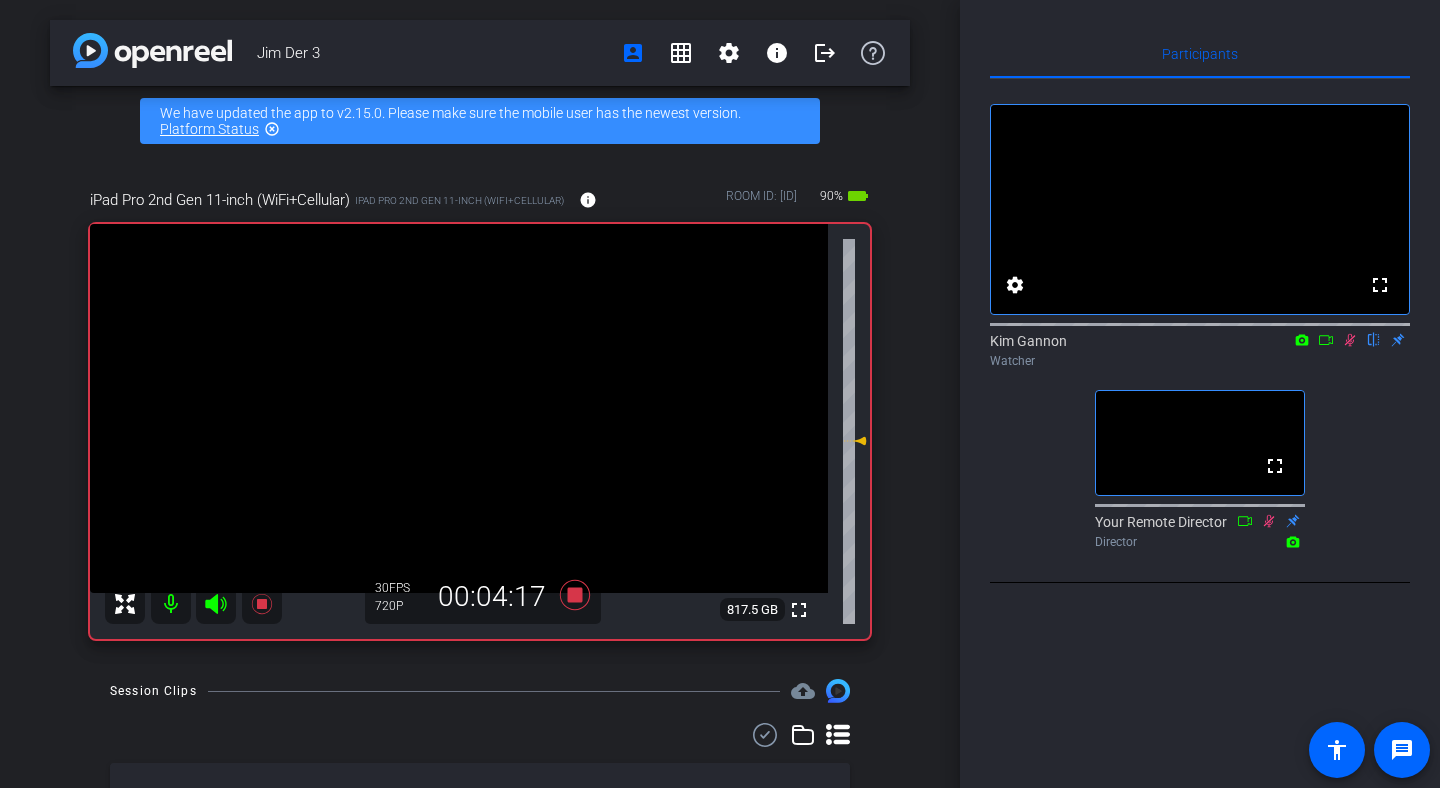 click at bounding box center (1350, 340) 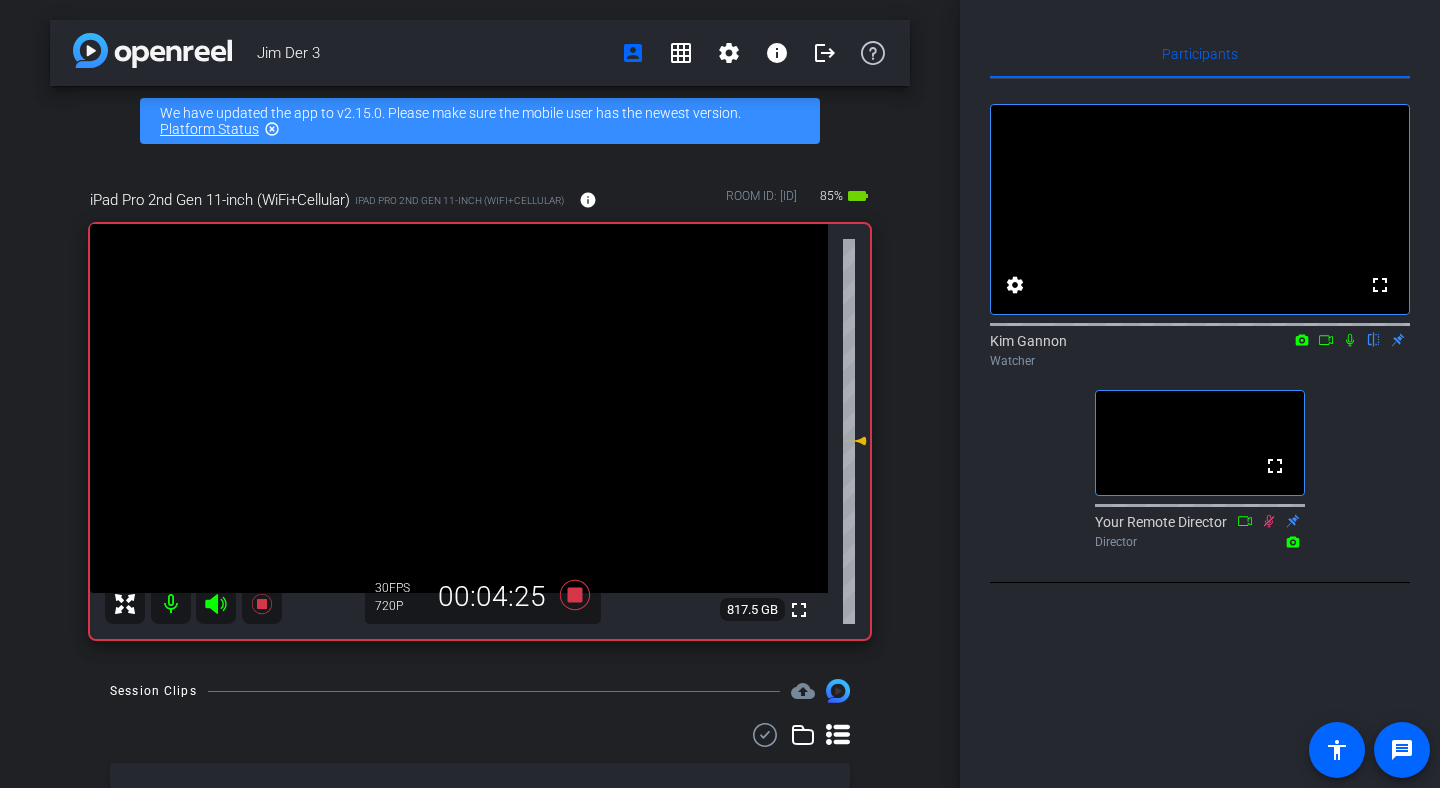 click at bounding box center (1350, 340) 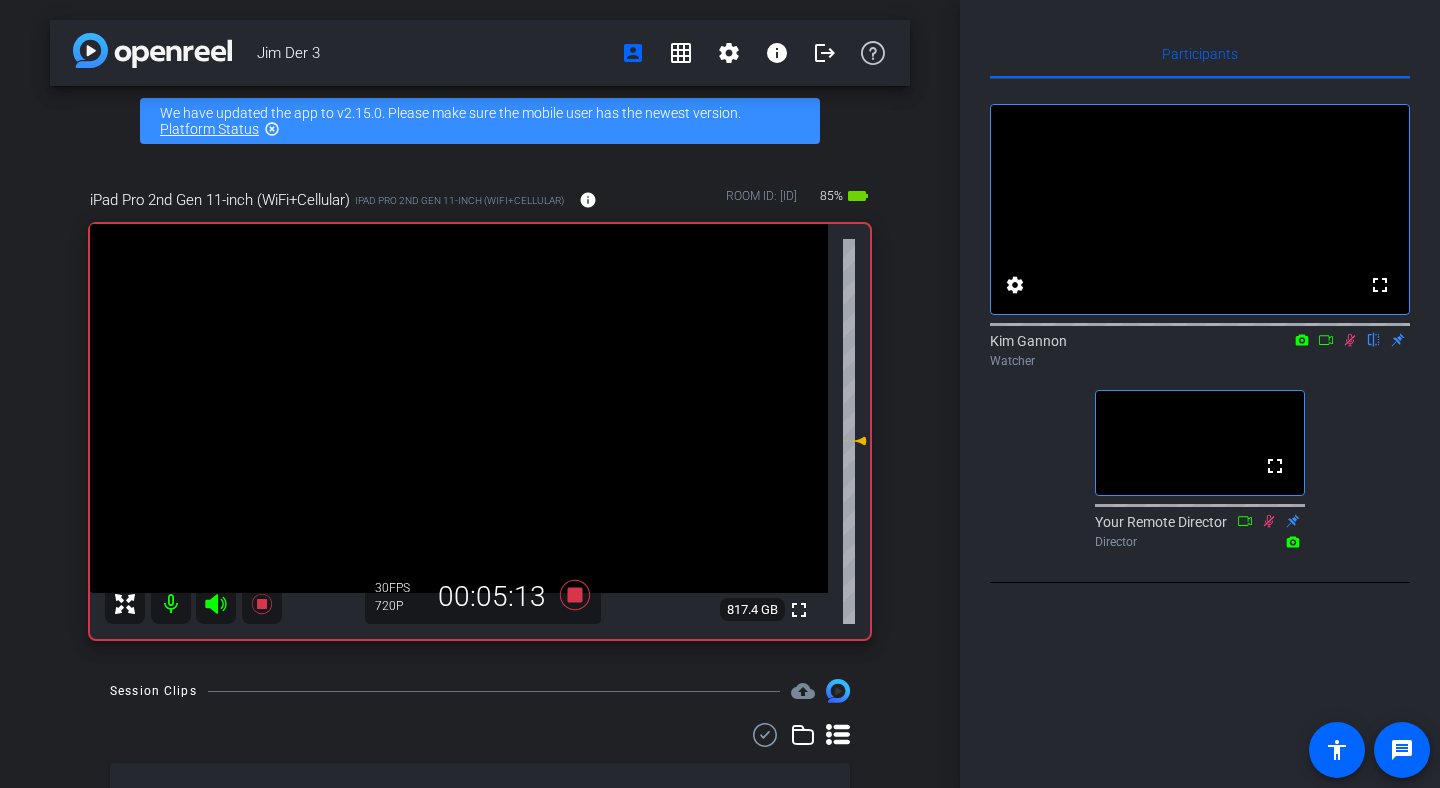 click at bounding box center [1350, 340] 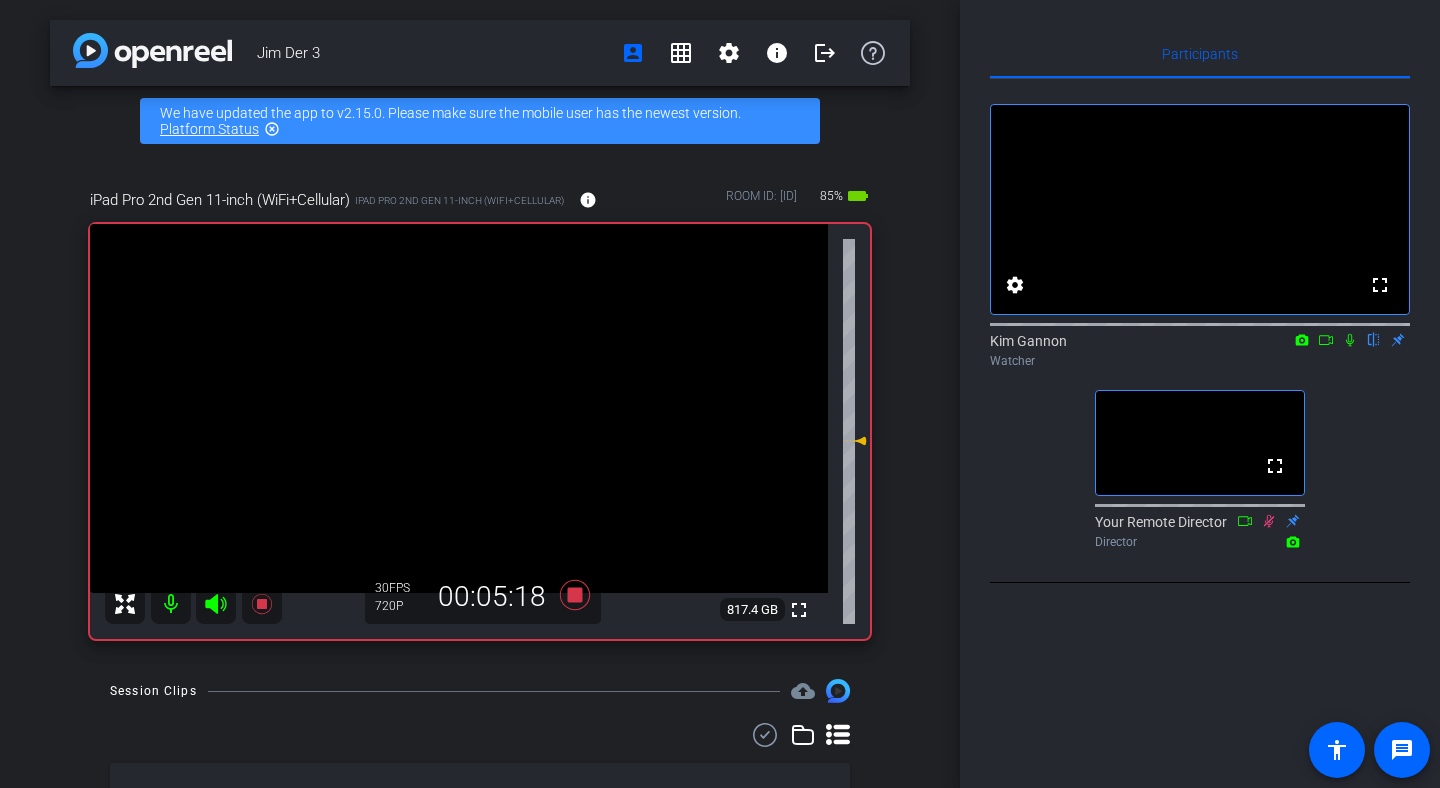 click at bounding box center (1350, 340) 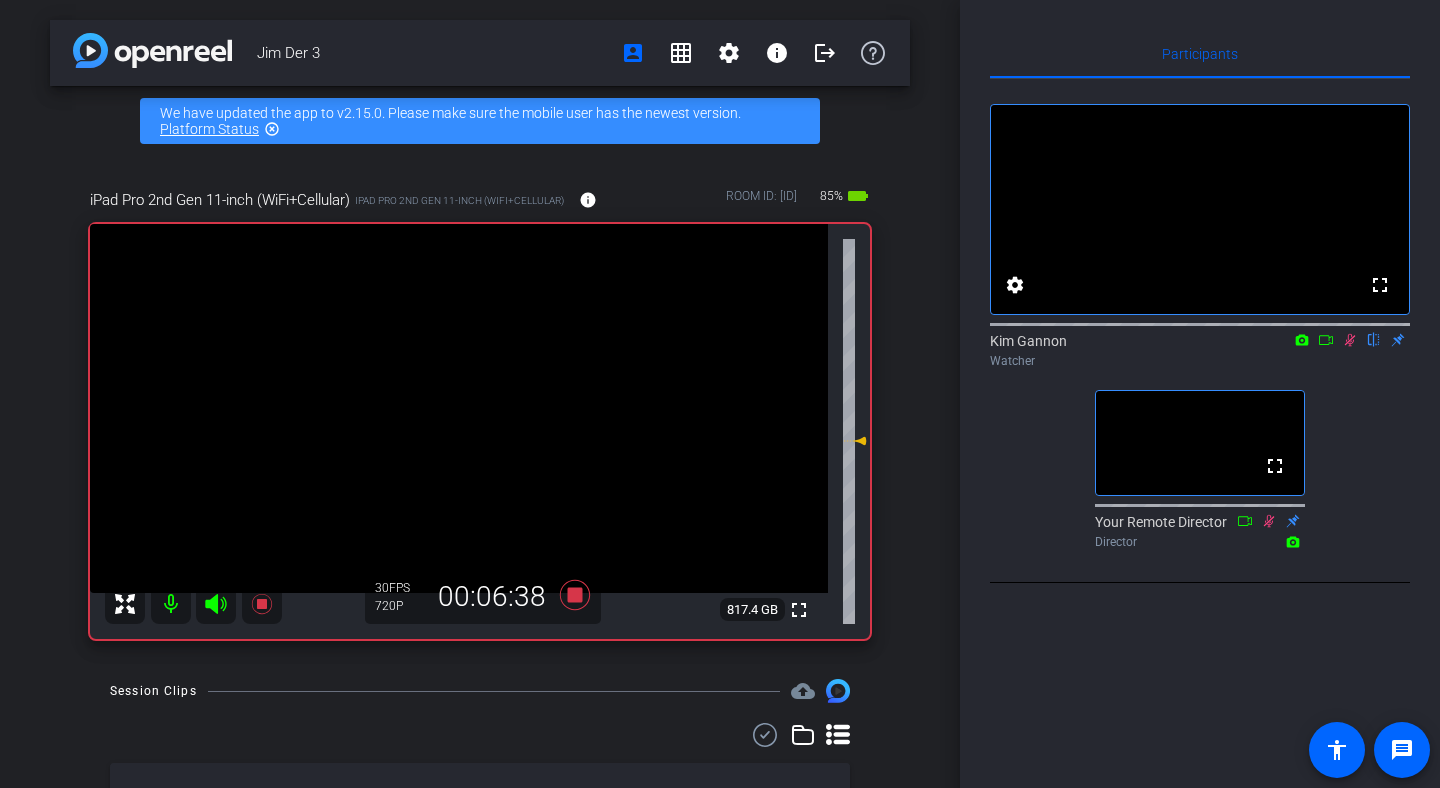 click at bounding box center [1350, 340] 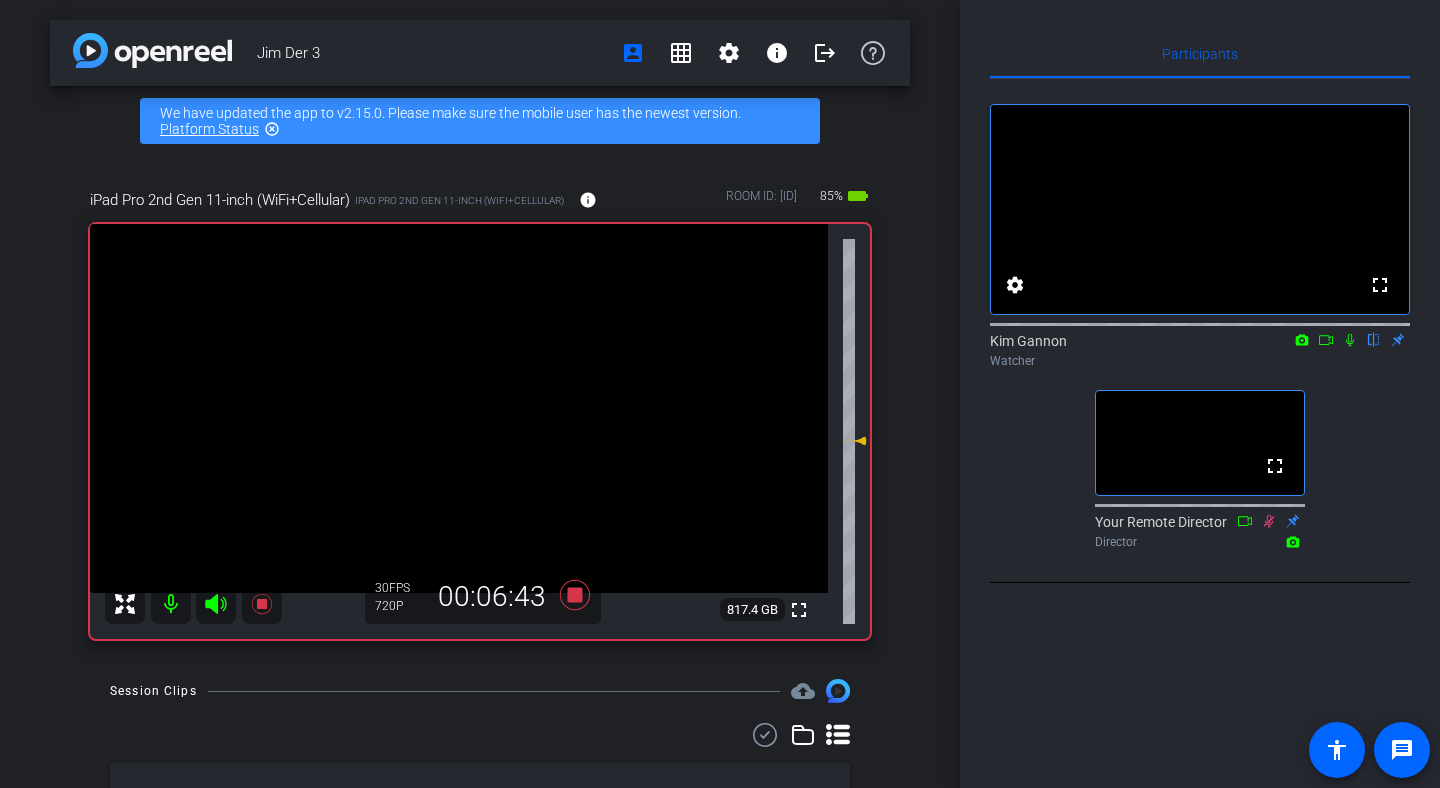 click at bounding box center (1350, 340) 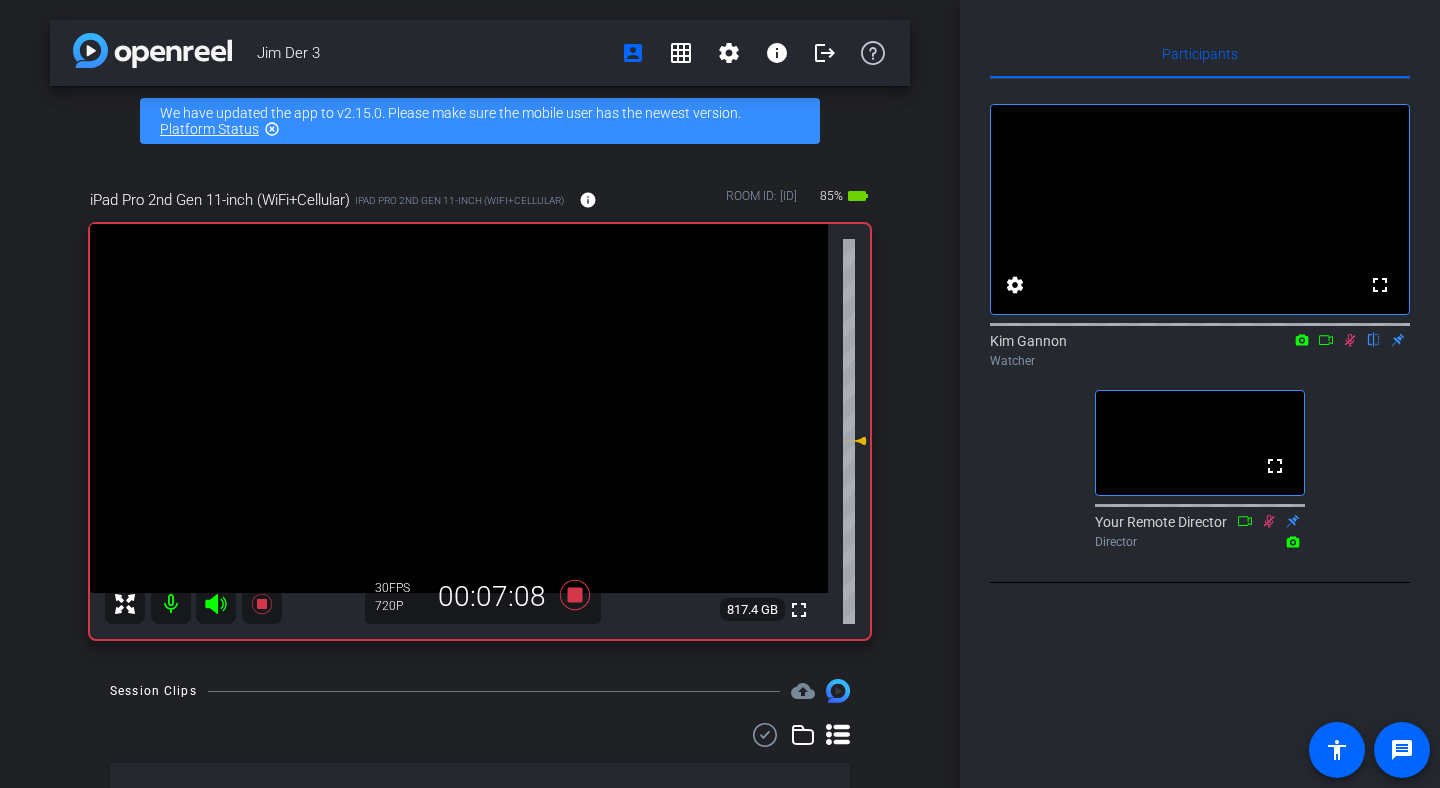 click at bounding box center (1350, 340) 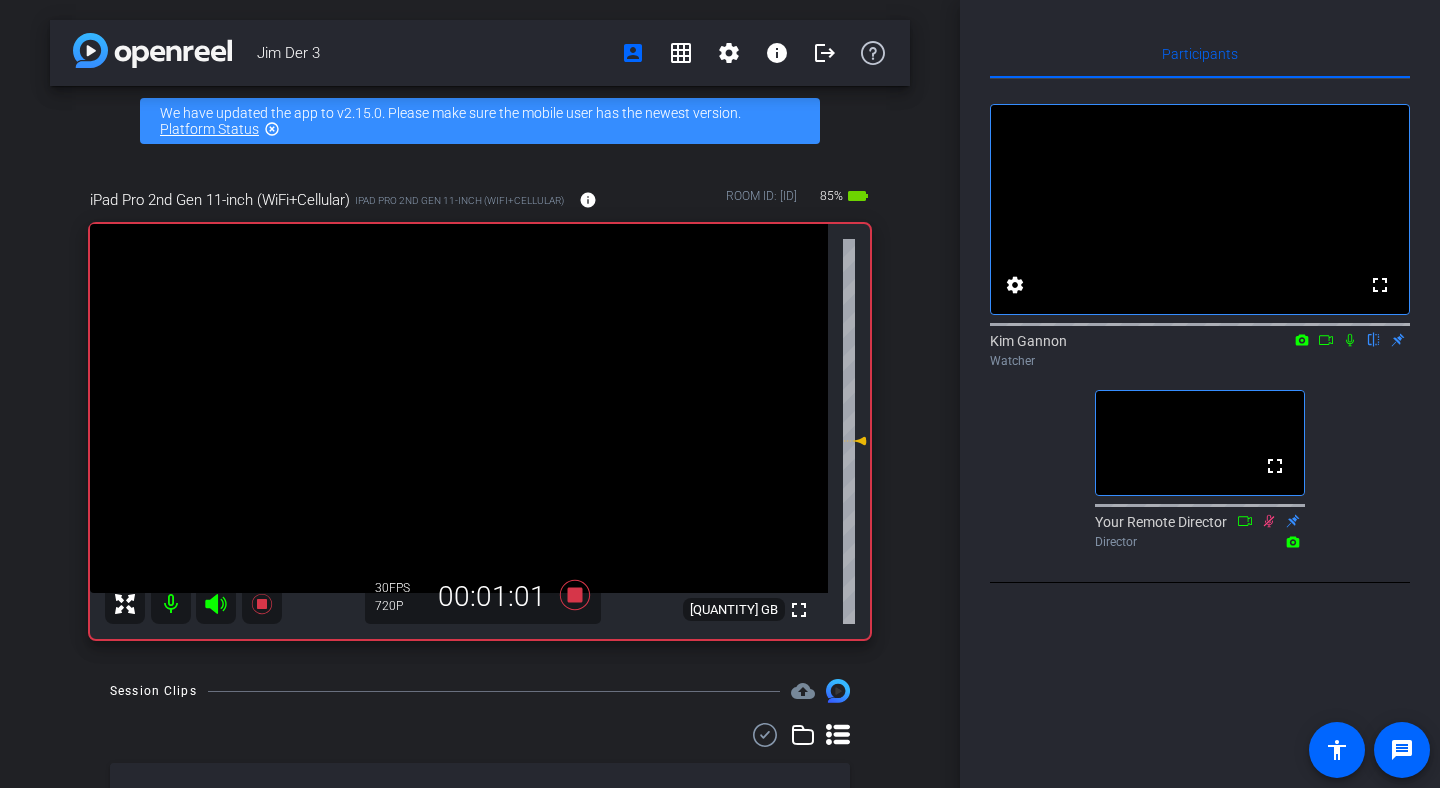 click at bounding box center [1350, 340] 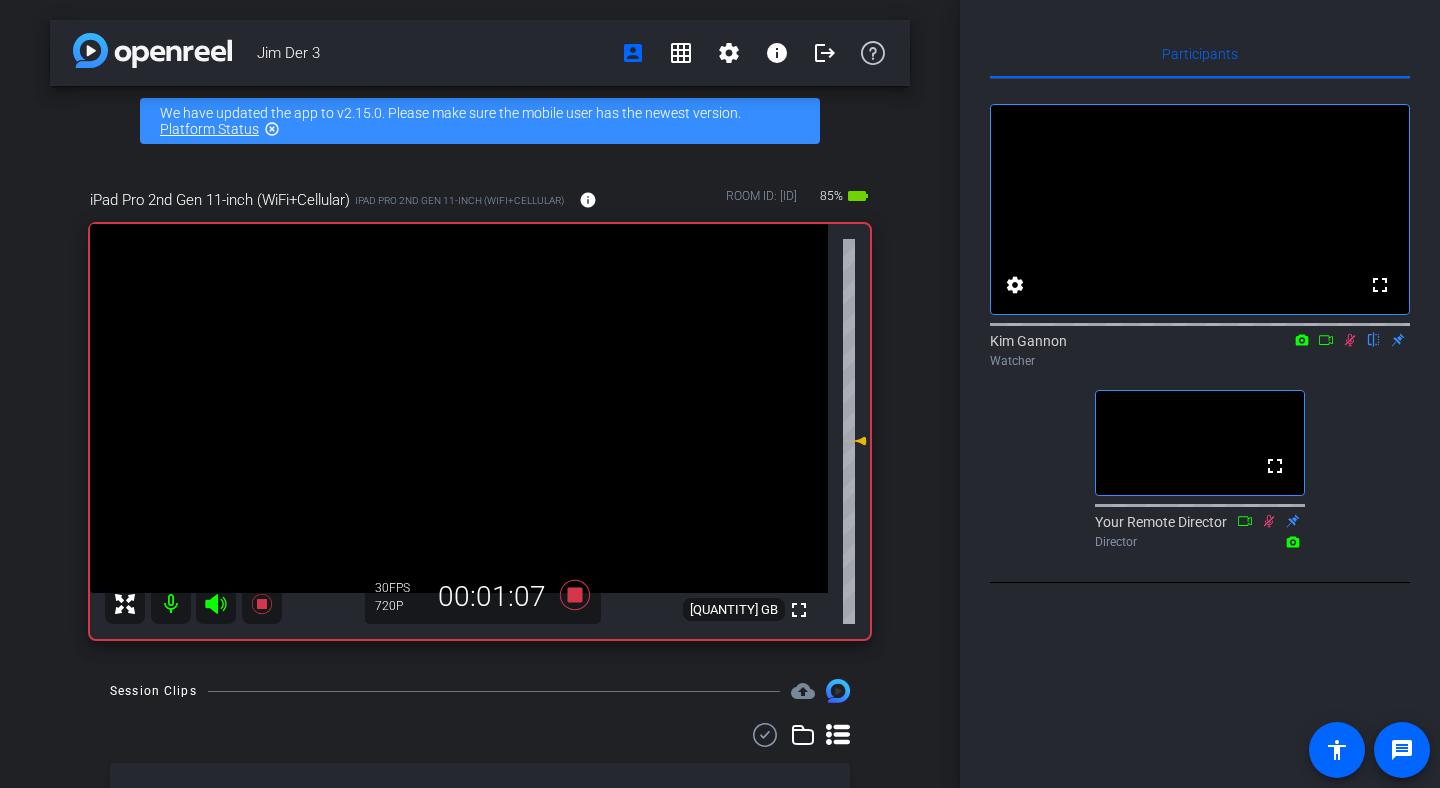 click at bounding box center (1350, 340) 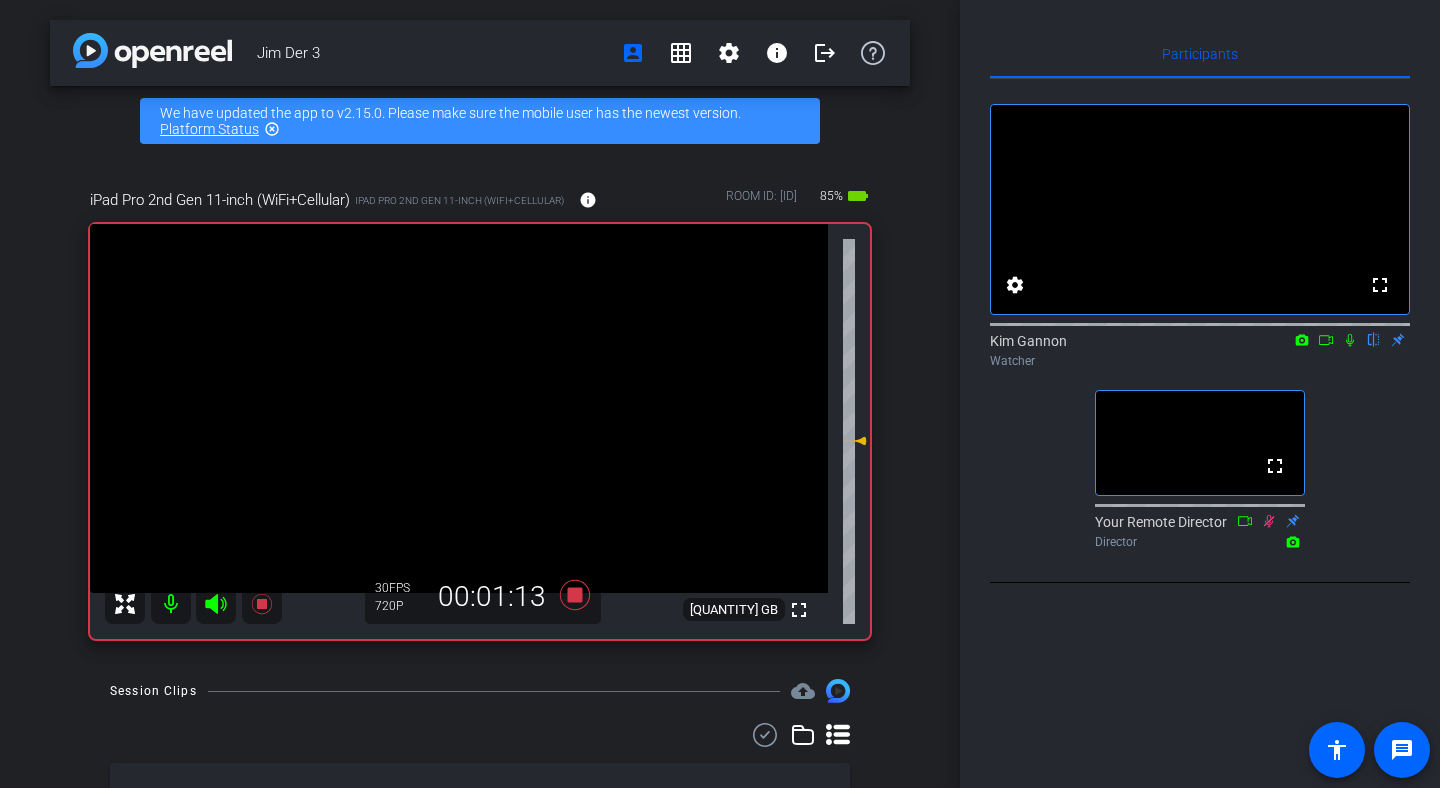 click at bounding box center (1350, 340) 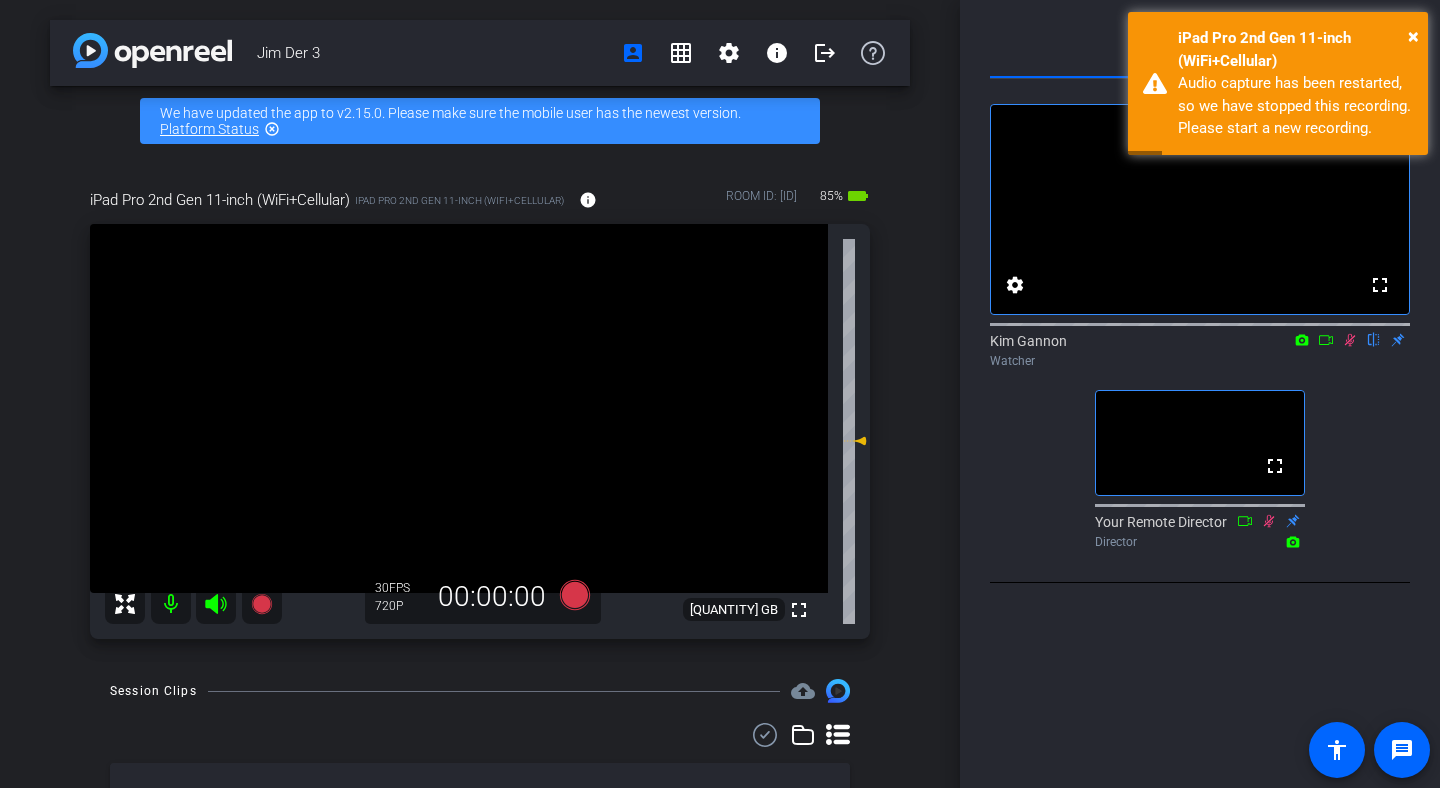 click at bounding box center (1350, 340) 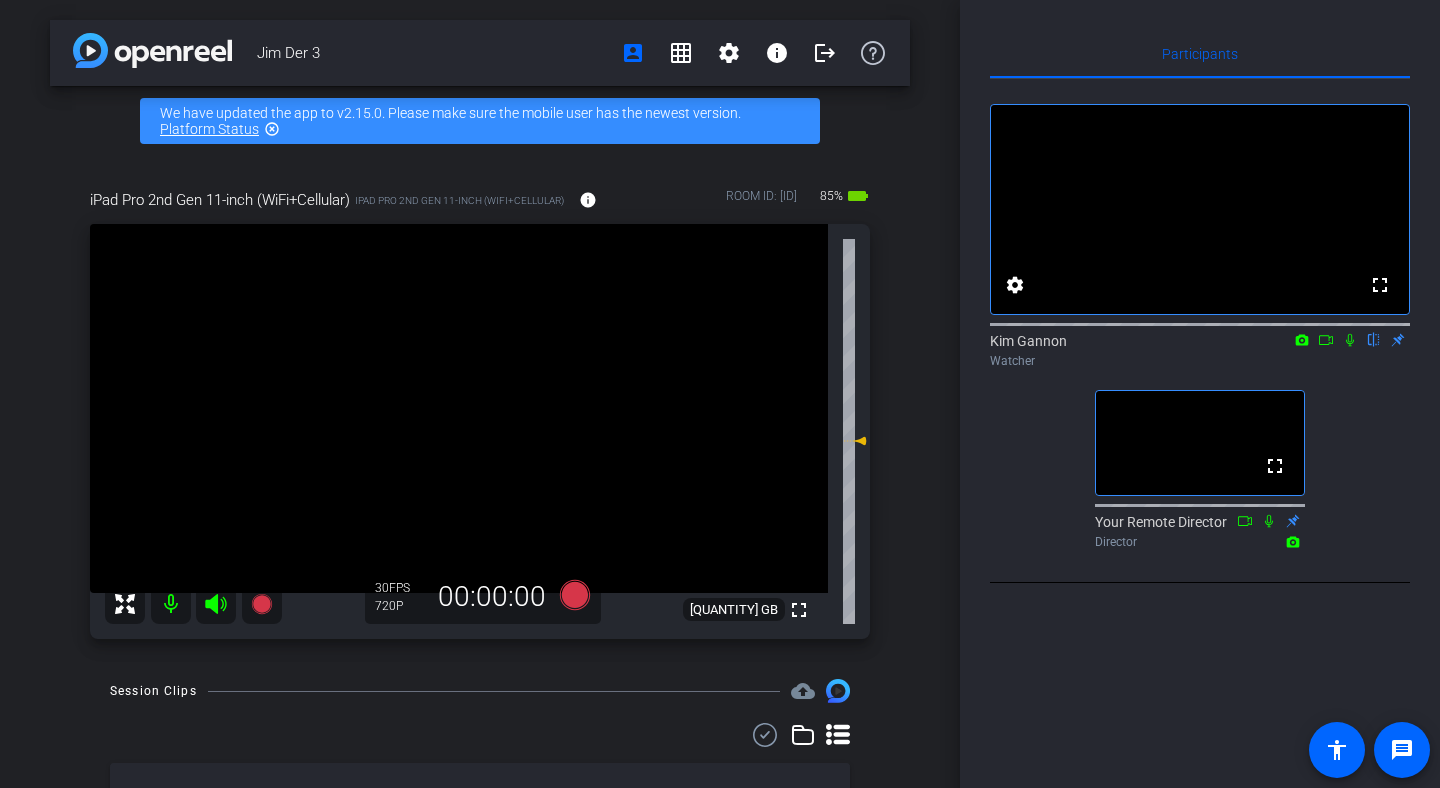 click at bounding box center [1350, 340] 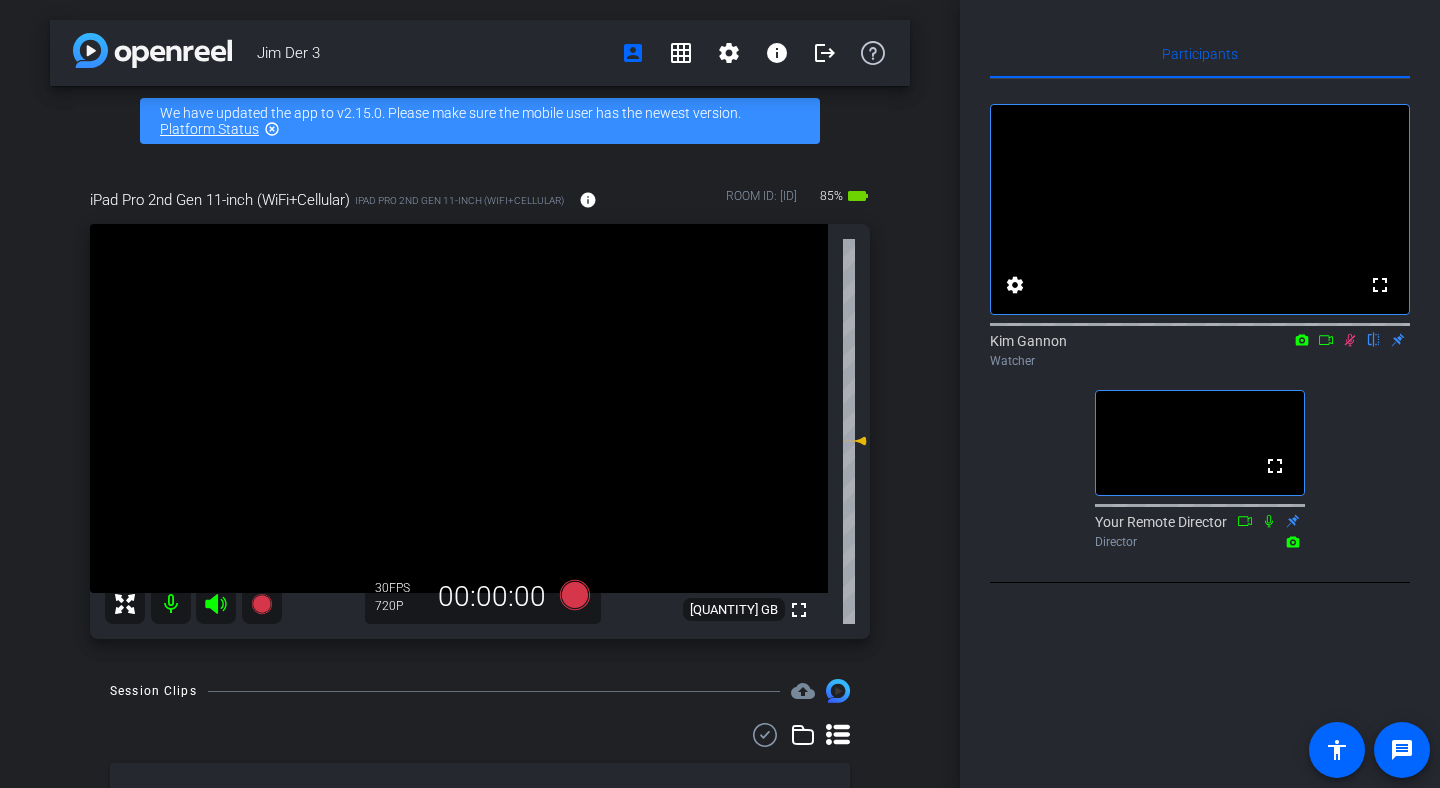 click at bounding box center [1350, 340] 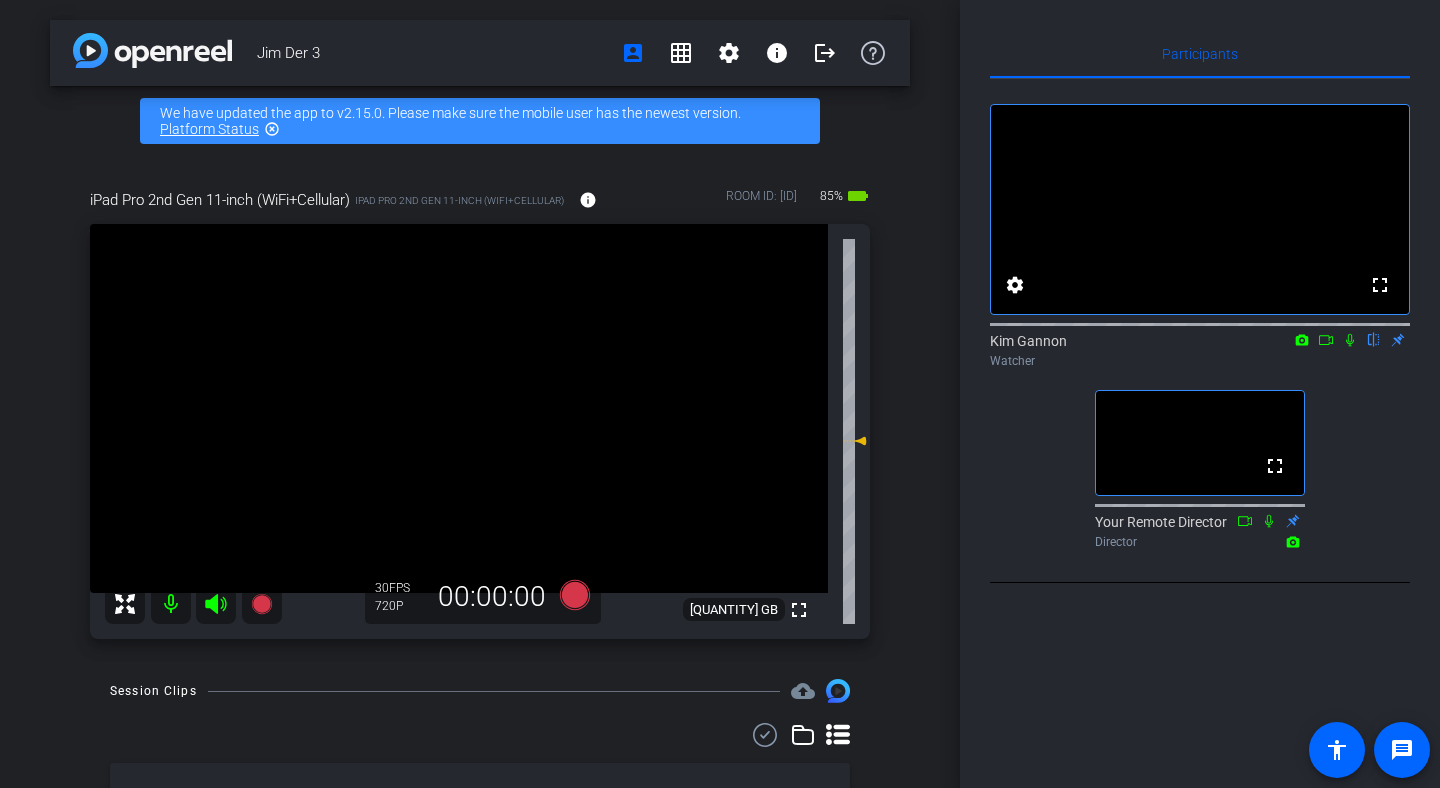 click at bounding box center [1350, 340] 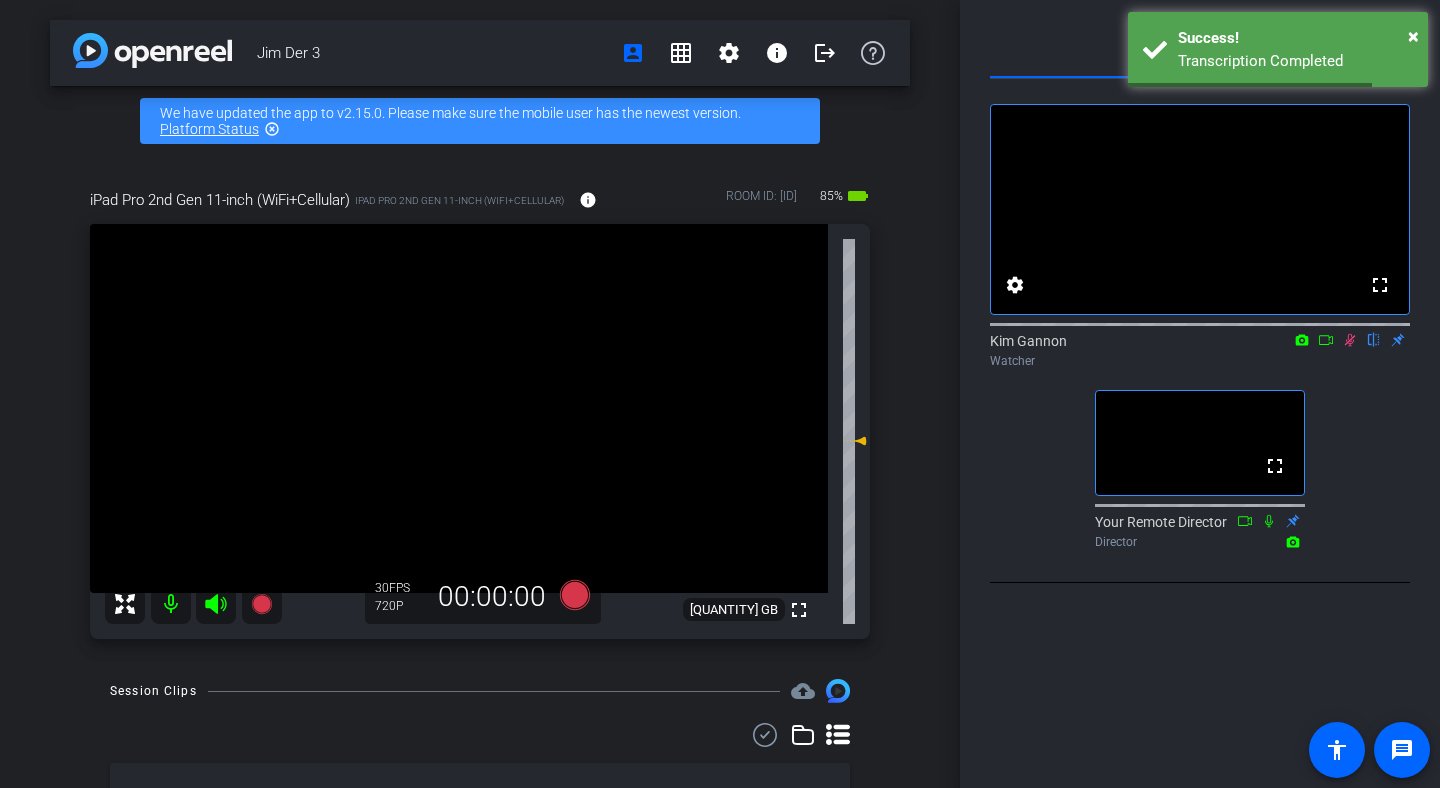 click at bounding box center [1350, 340] 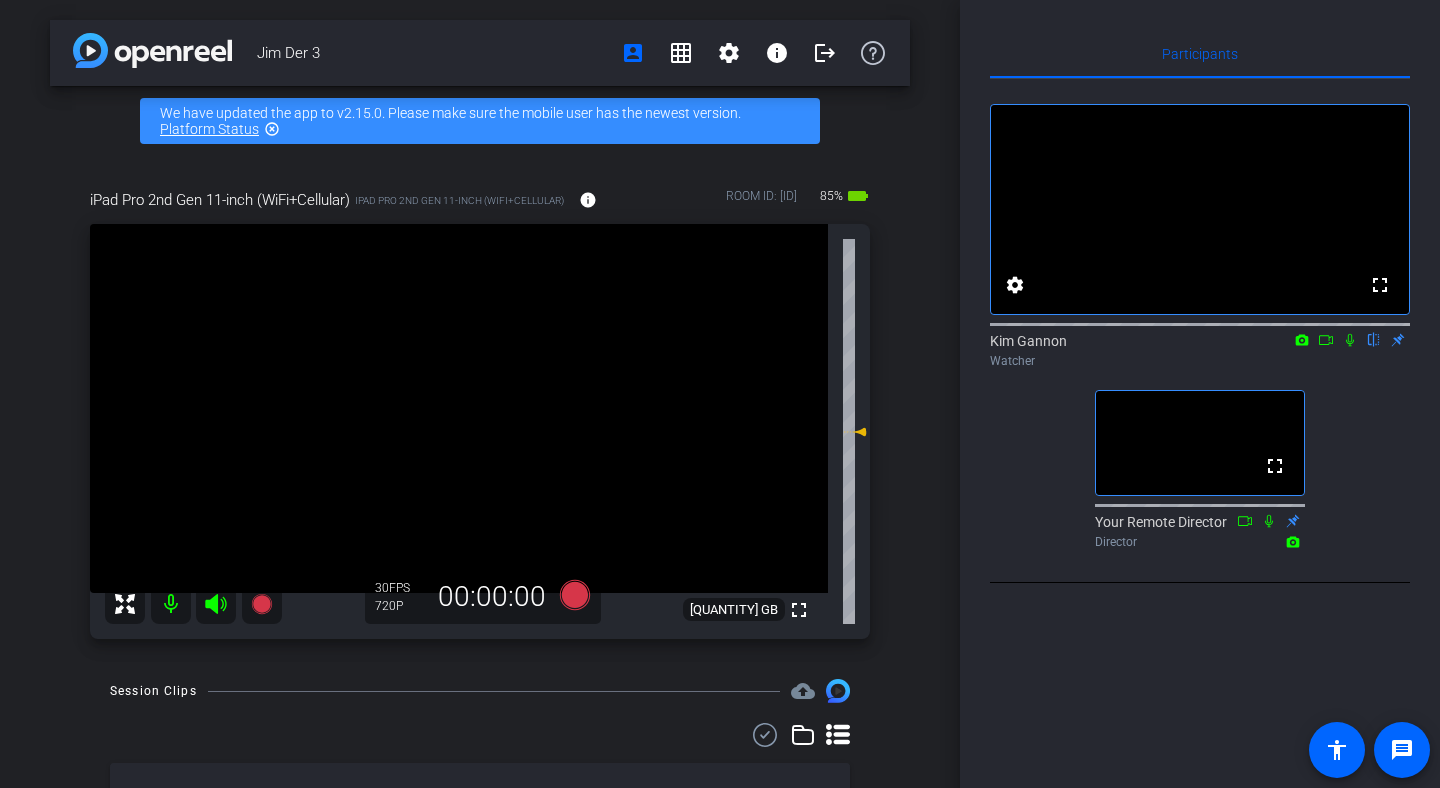 click at bounding box center [1350, 340] 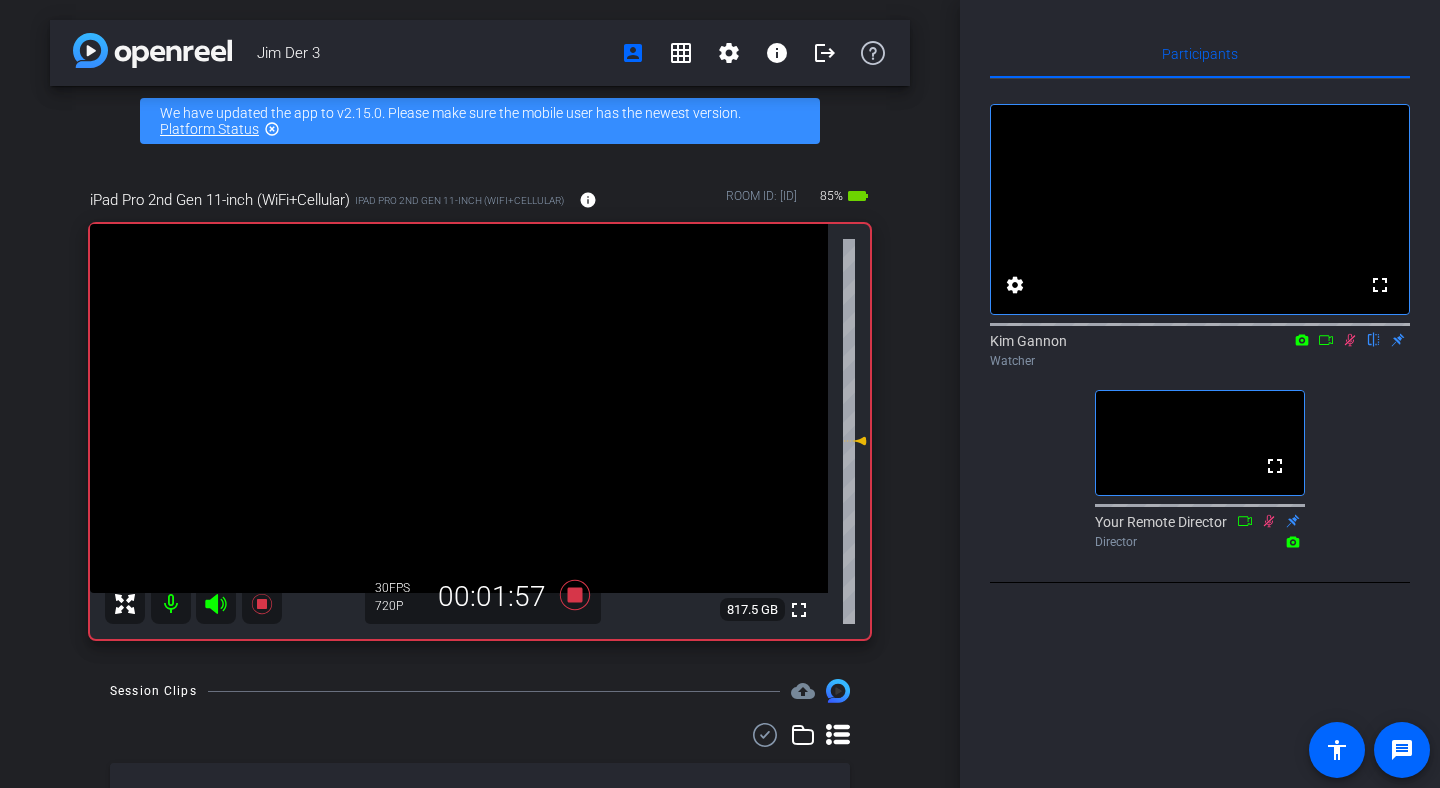click at bounding box center (1350, 340) 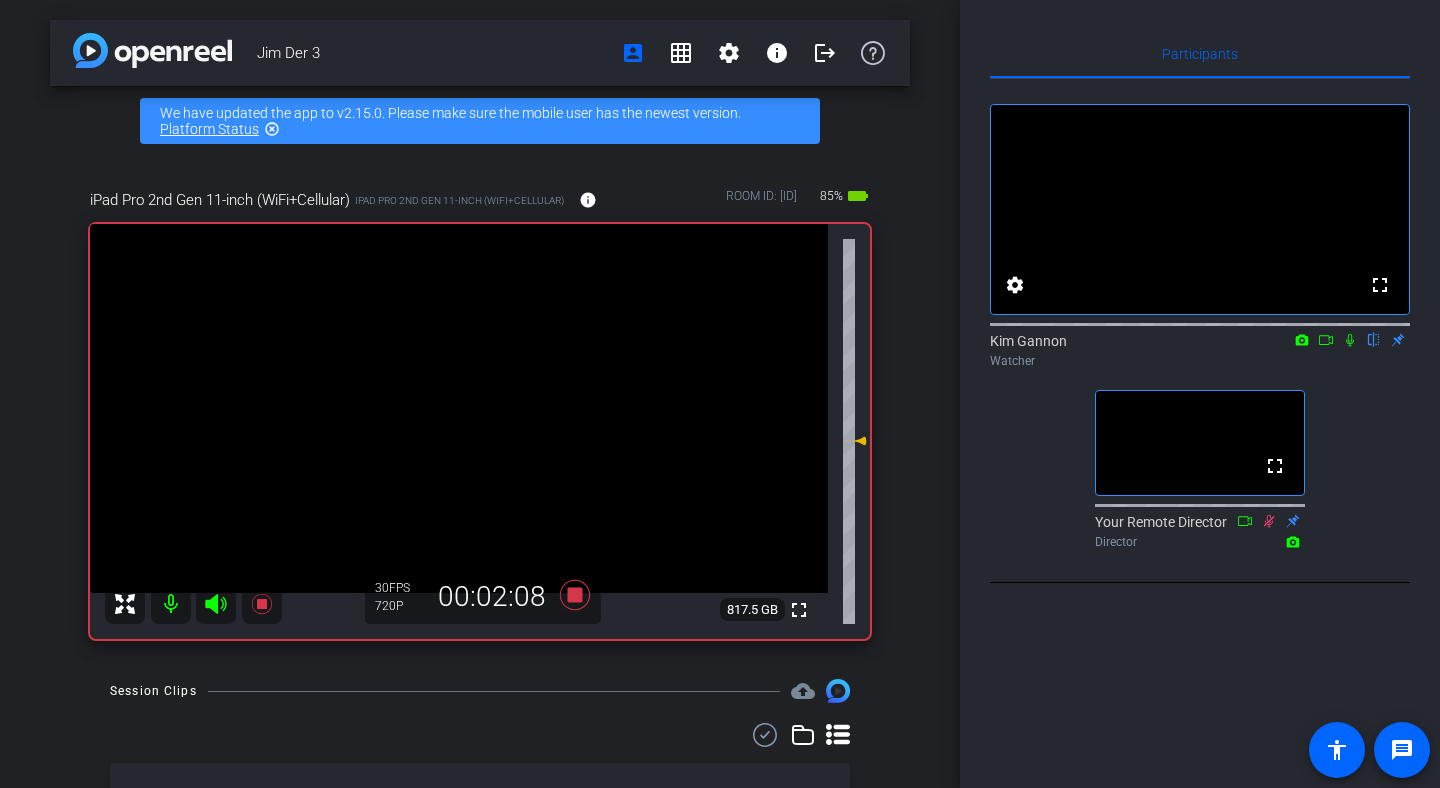 click at bounding box center [1350, 340] 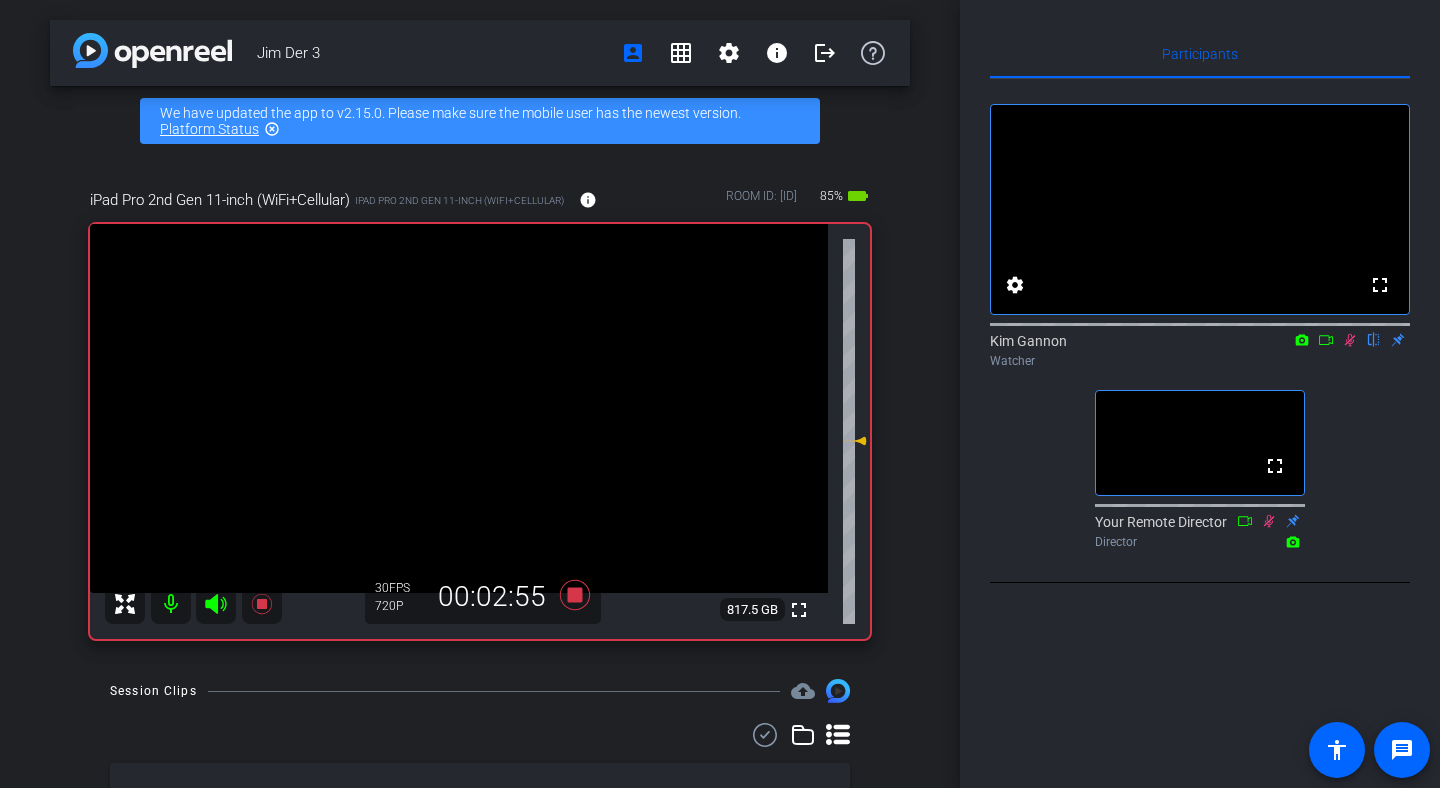 click at bounding box center (1350, 340) 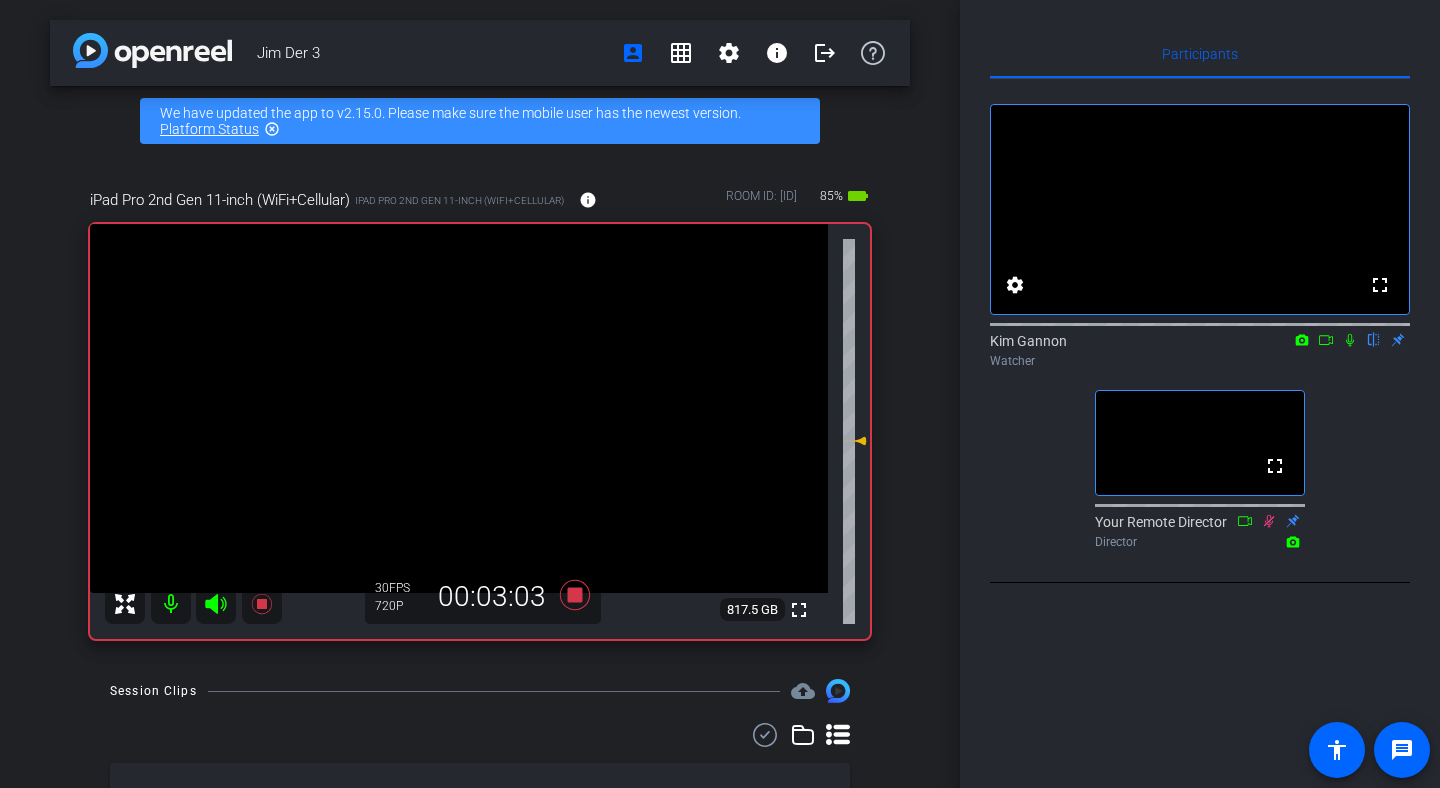 click at bounding box center (1350, 340) 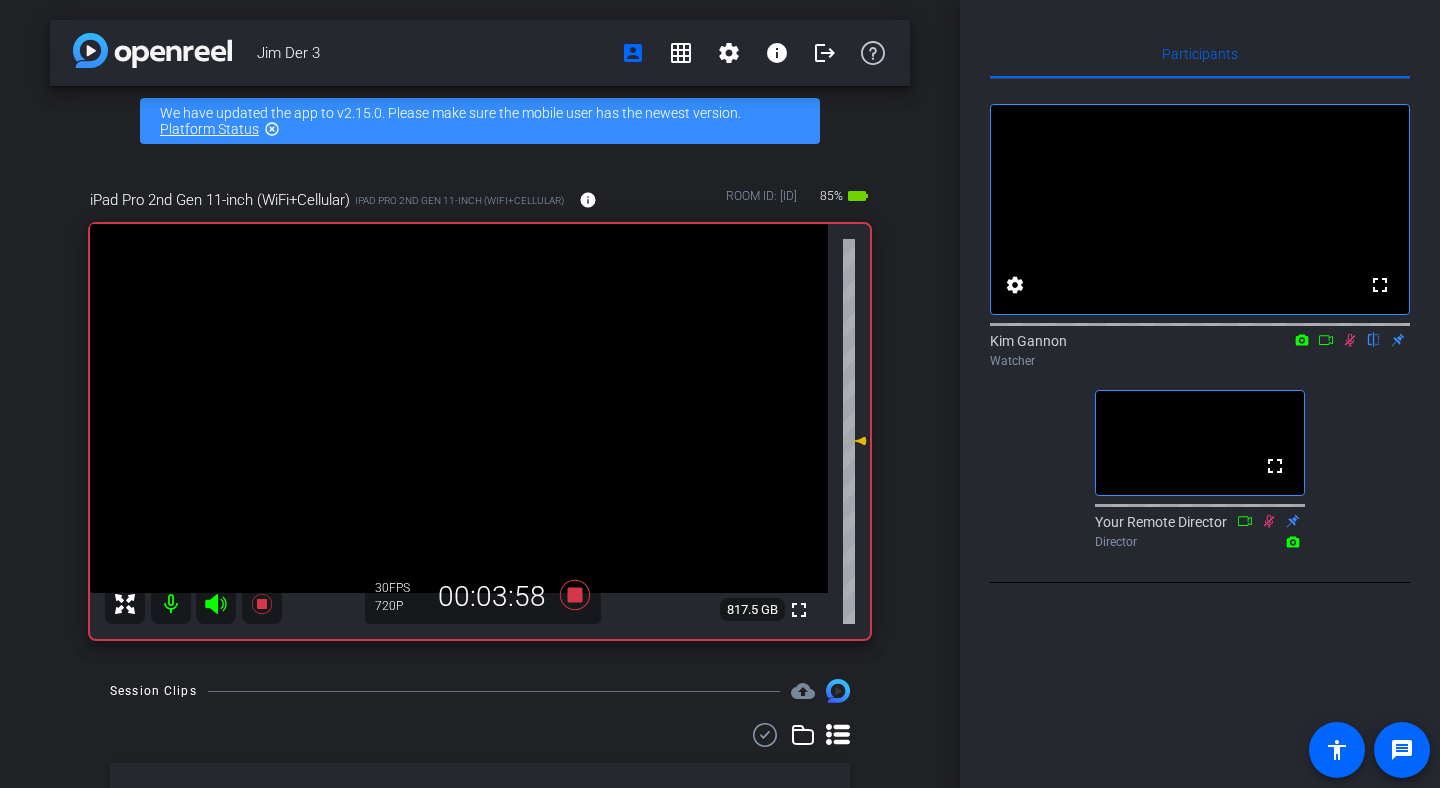 click at bounding box center [1350, 340] 